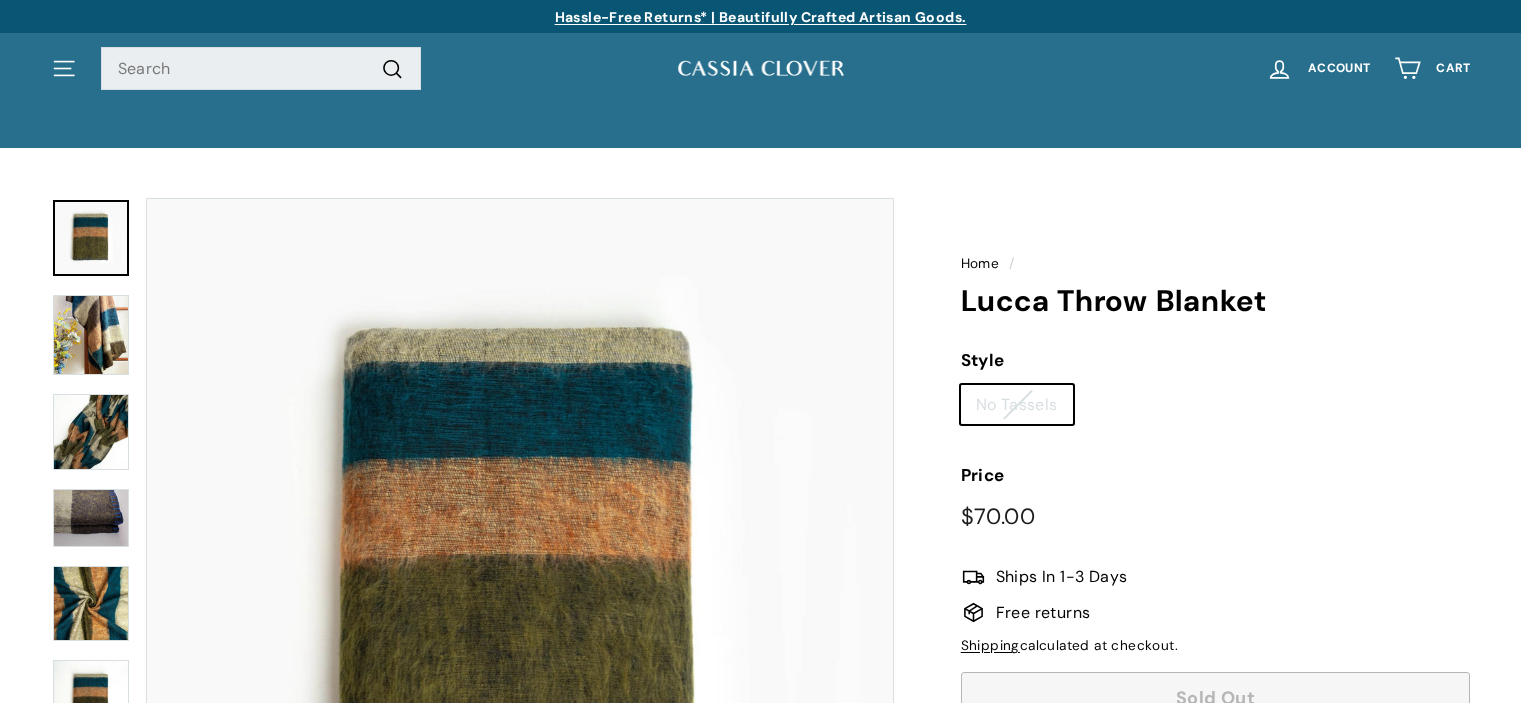 scroll, scrollTop: 96, scrollLeft: 0, axis: vertical 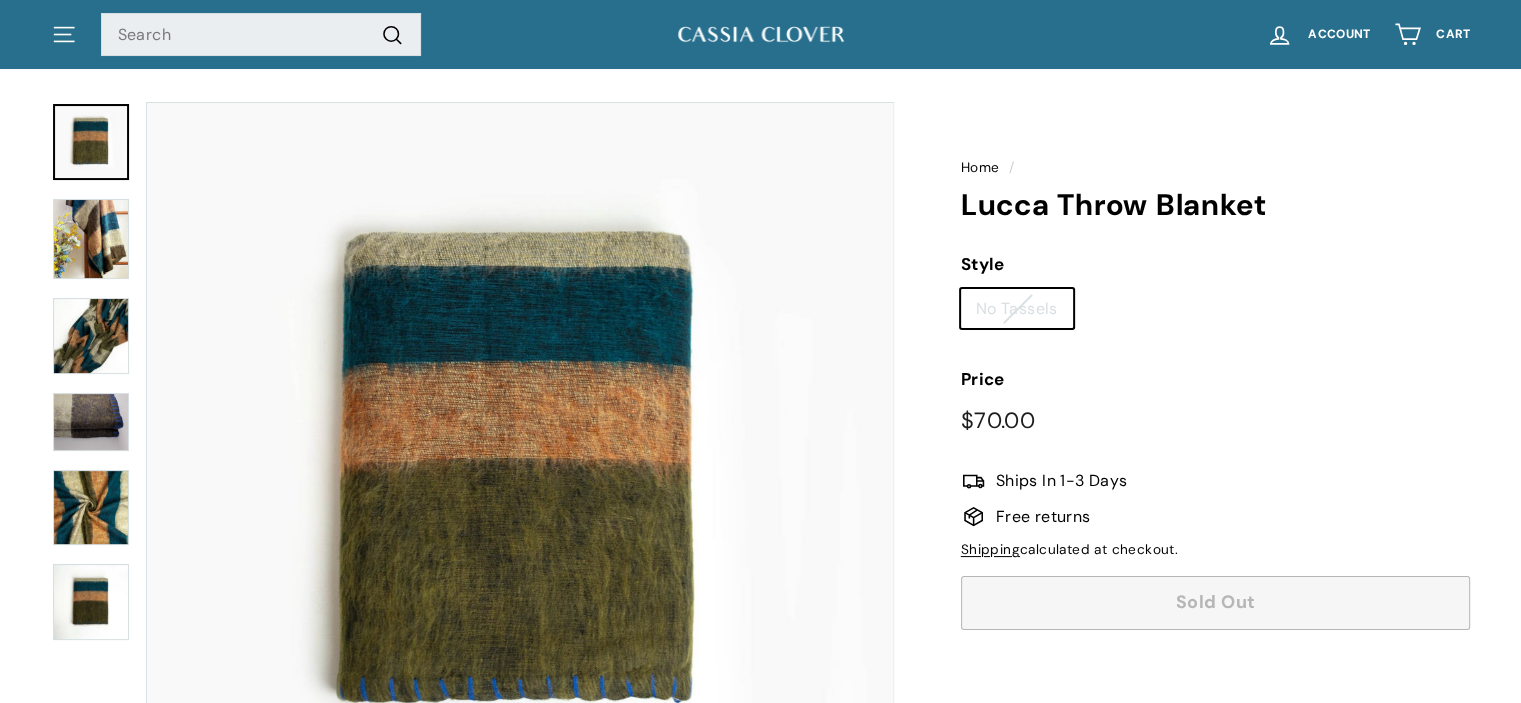 click on "Home" at bounding box center (980, 167) 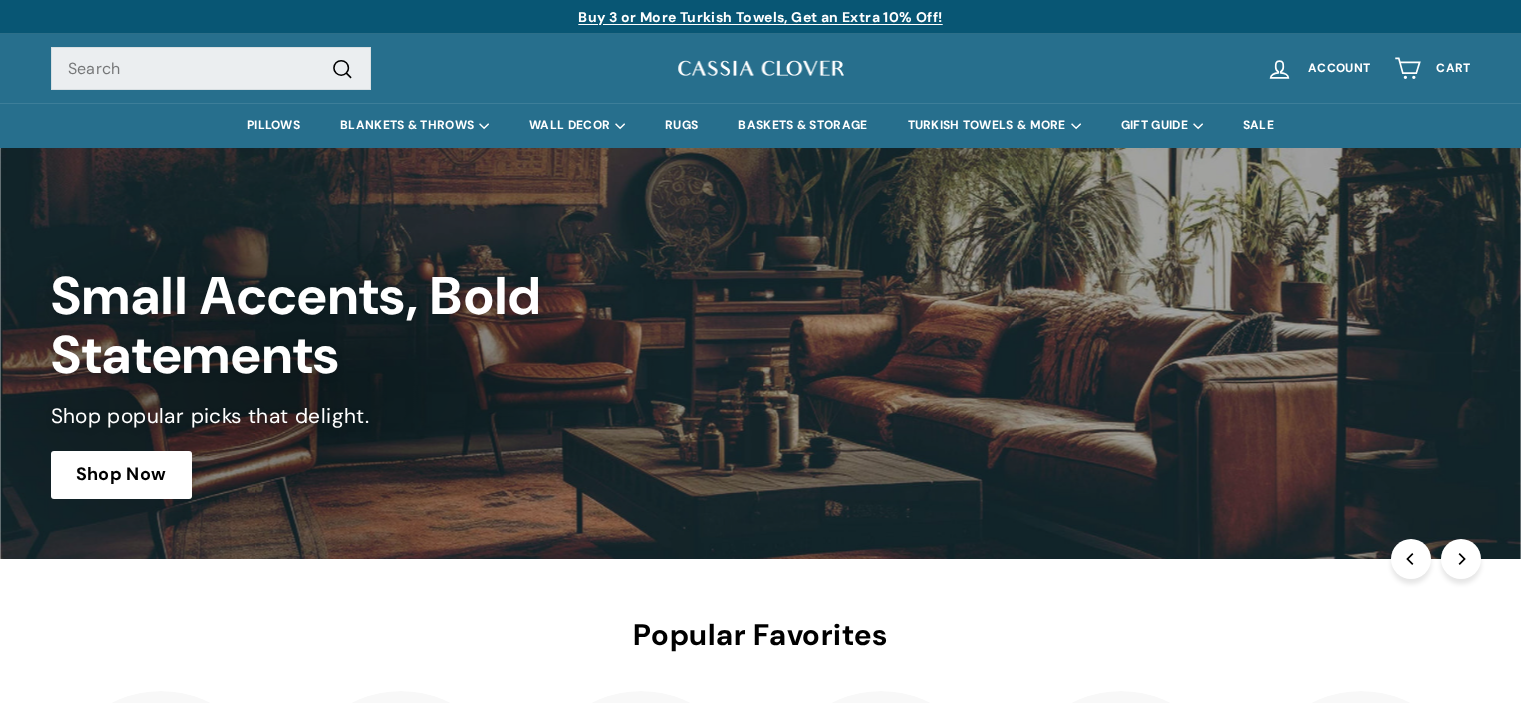 scroll, scrollTop: 0, scrollLeft: 0, axis: both 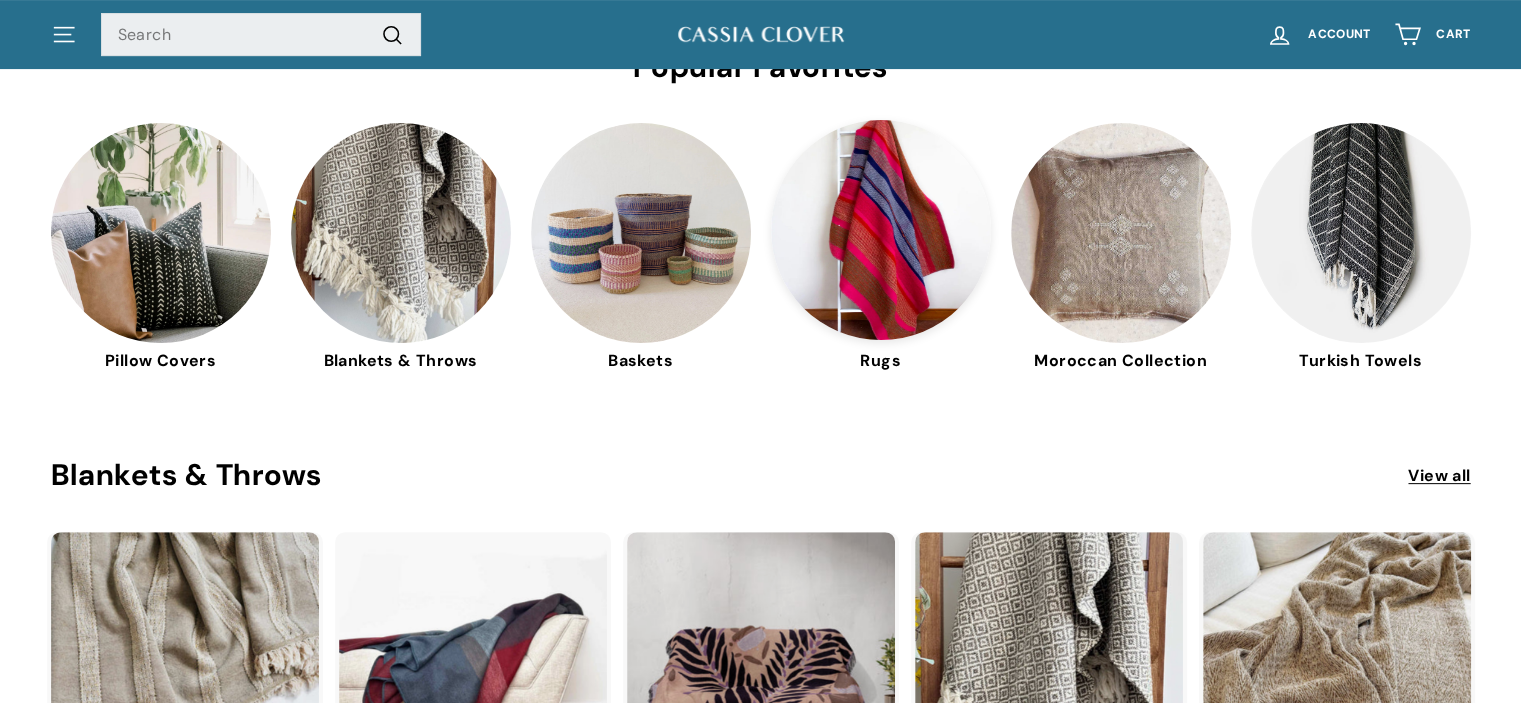 click at bounding box center (881, 230) 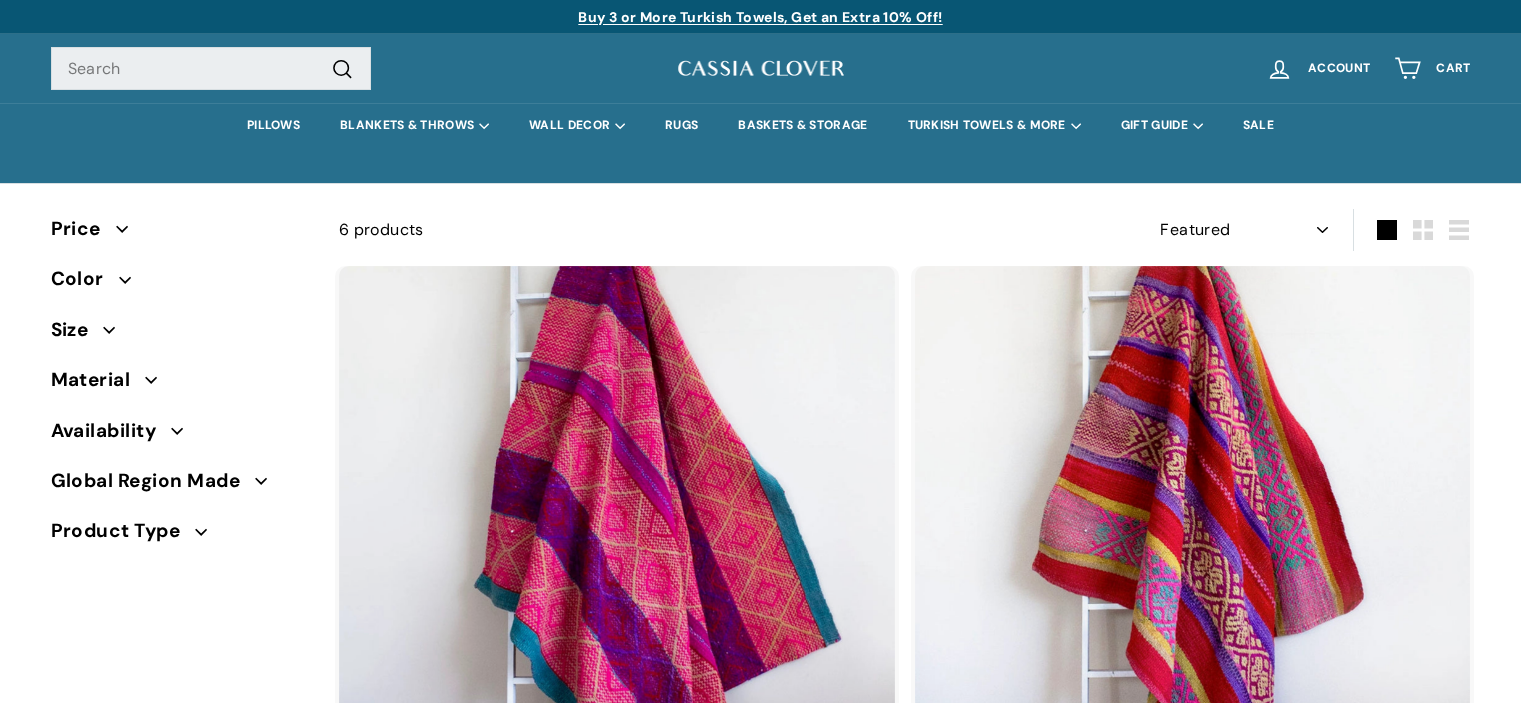 select on "manual" 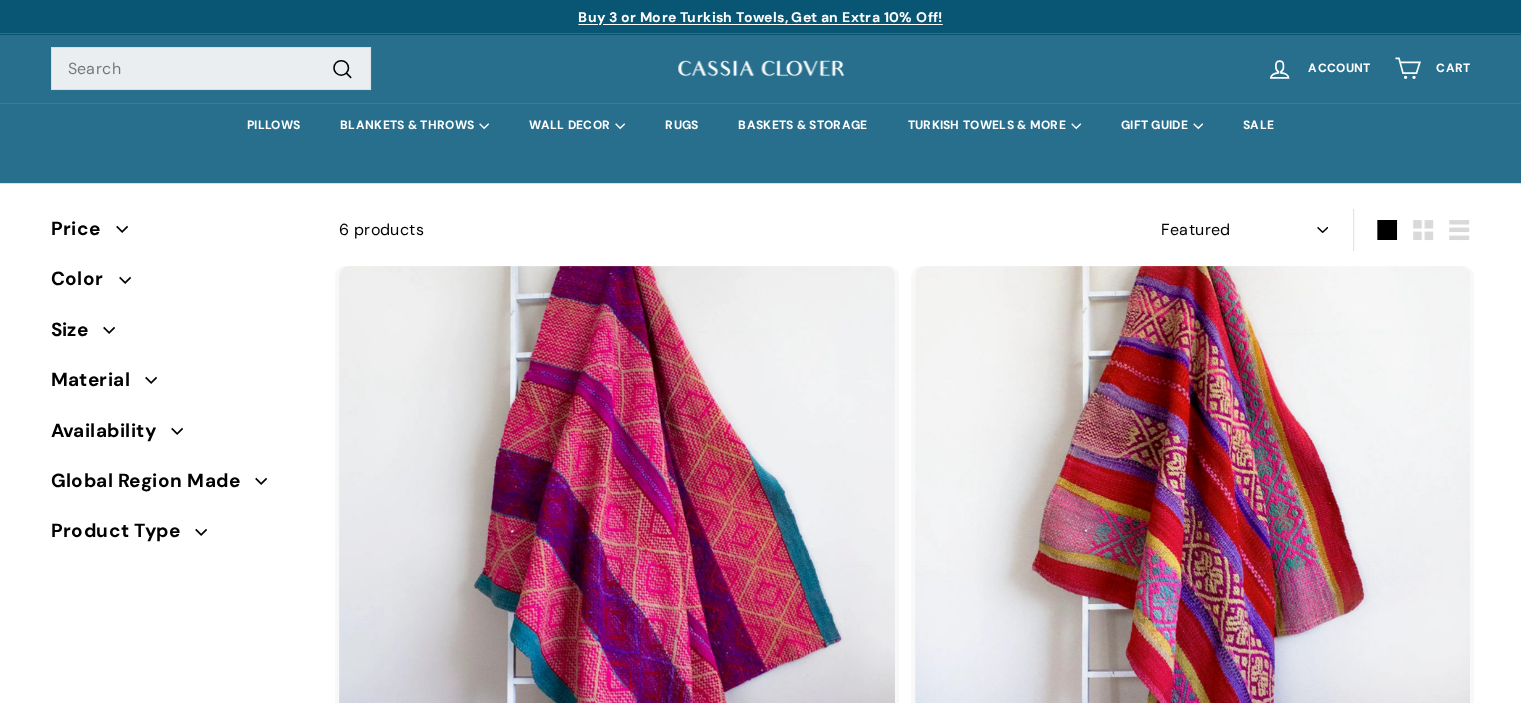 scroll, scrollTop: 0, scrollLeft: 0, axis: both 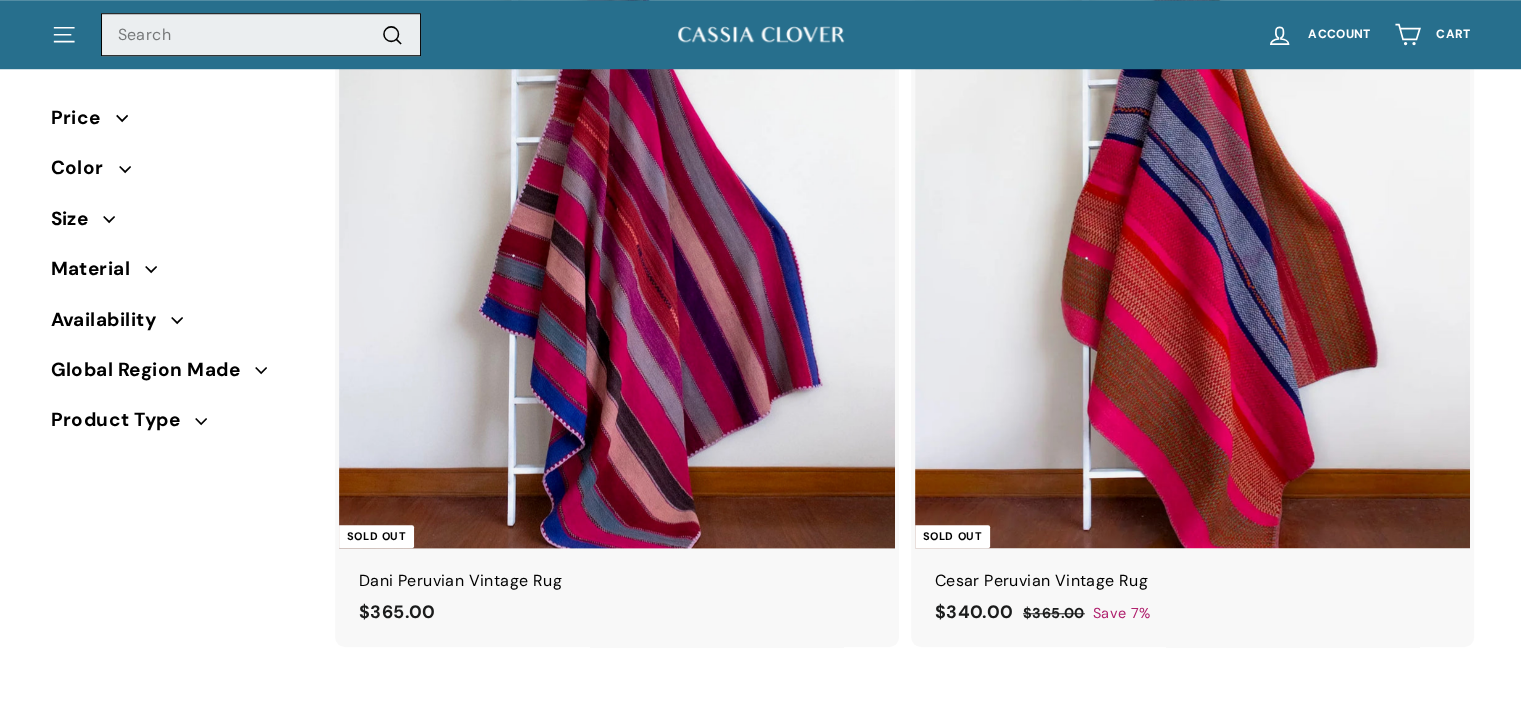 click on "Search" at bounding box center [261, 35] 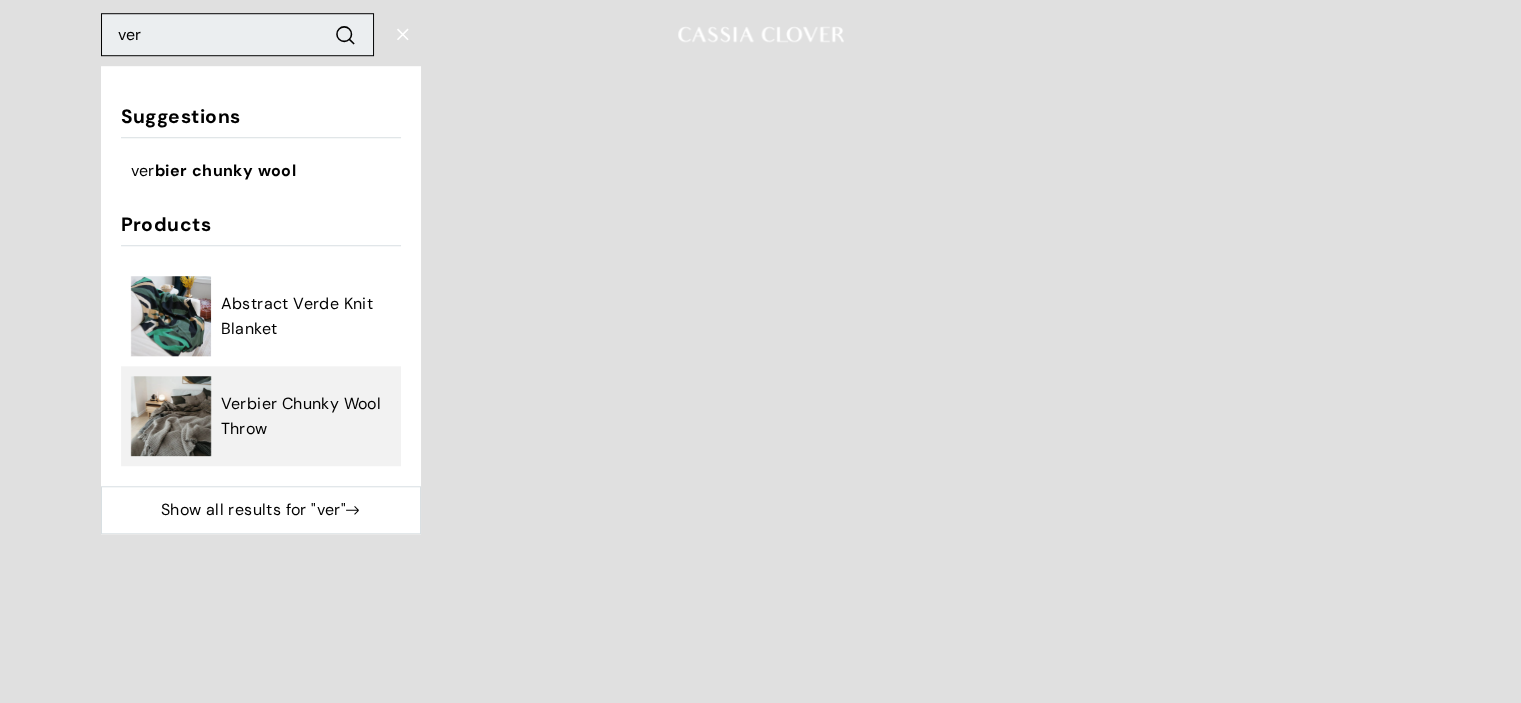 type on "ver" 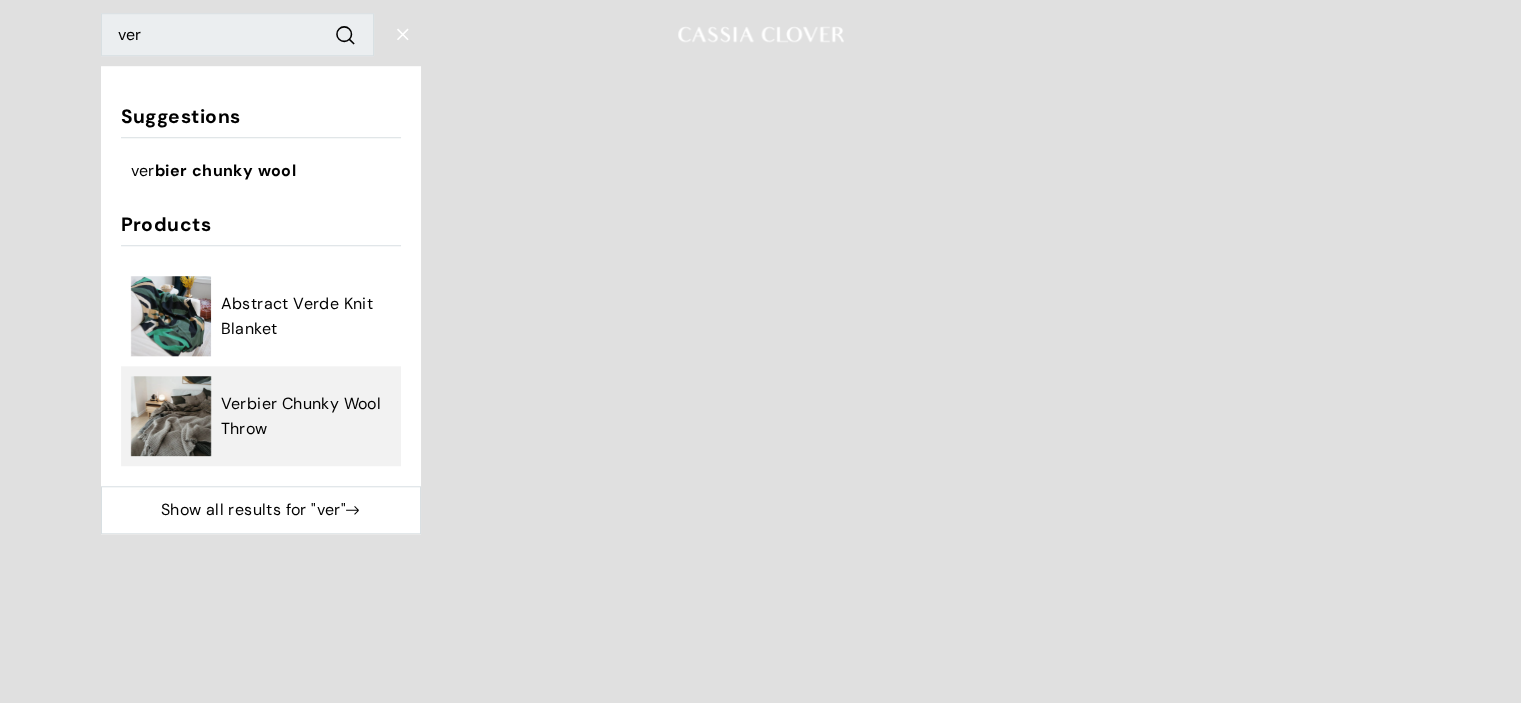 click on "Verbier Chunky Wool Throw" at bounding box center (306, 416) 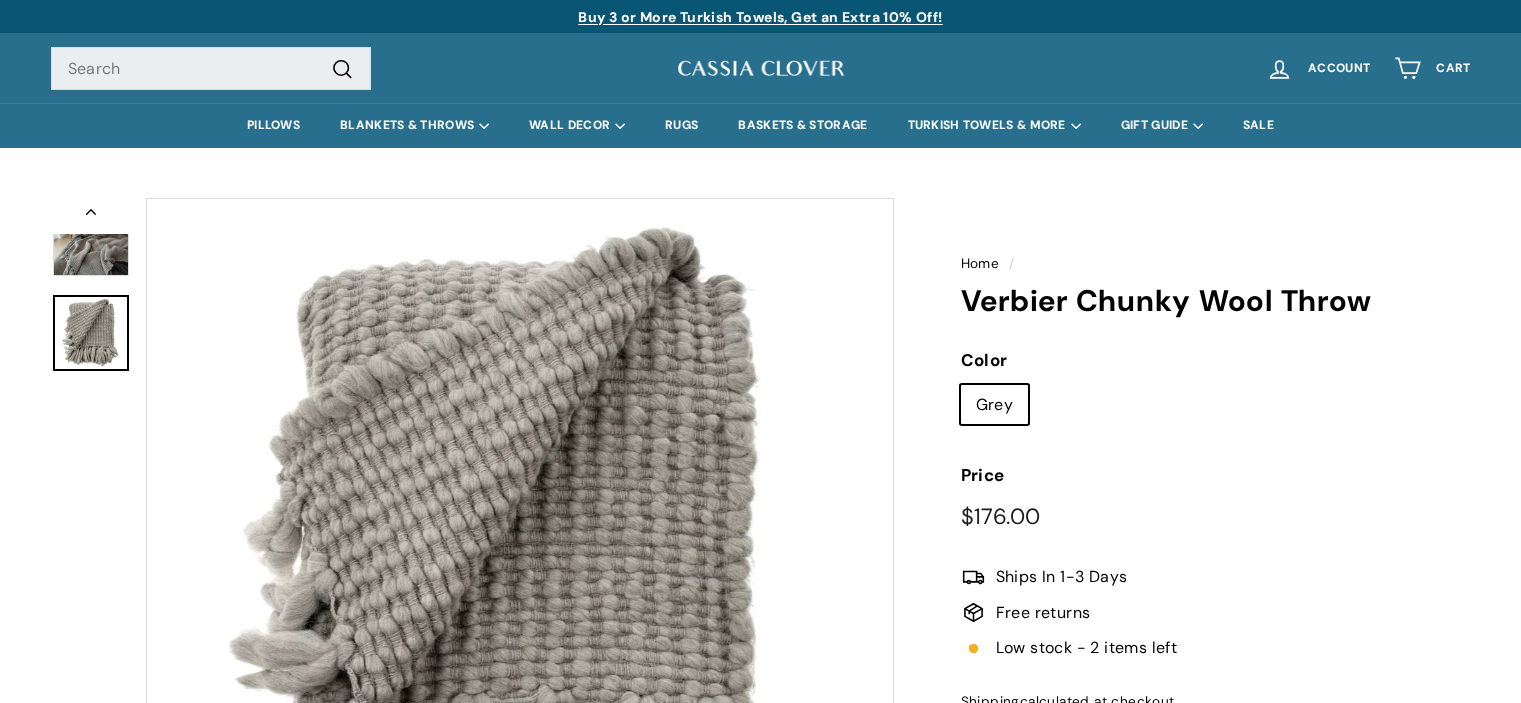 scroll, scrollTop: 0, scrollLeft: 0, axis: both 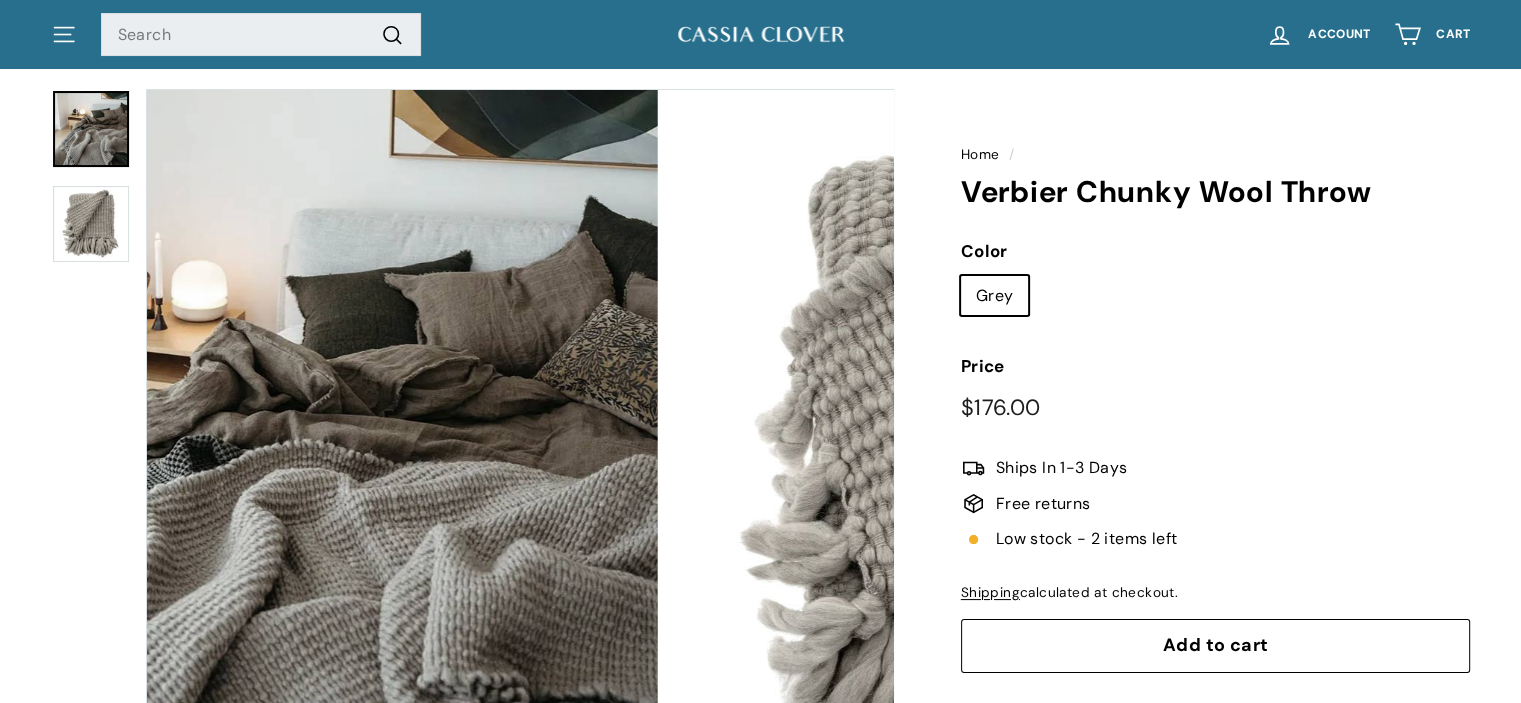 click at bounding box center (91, 129) 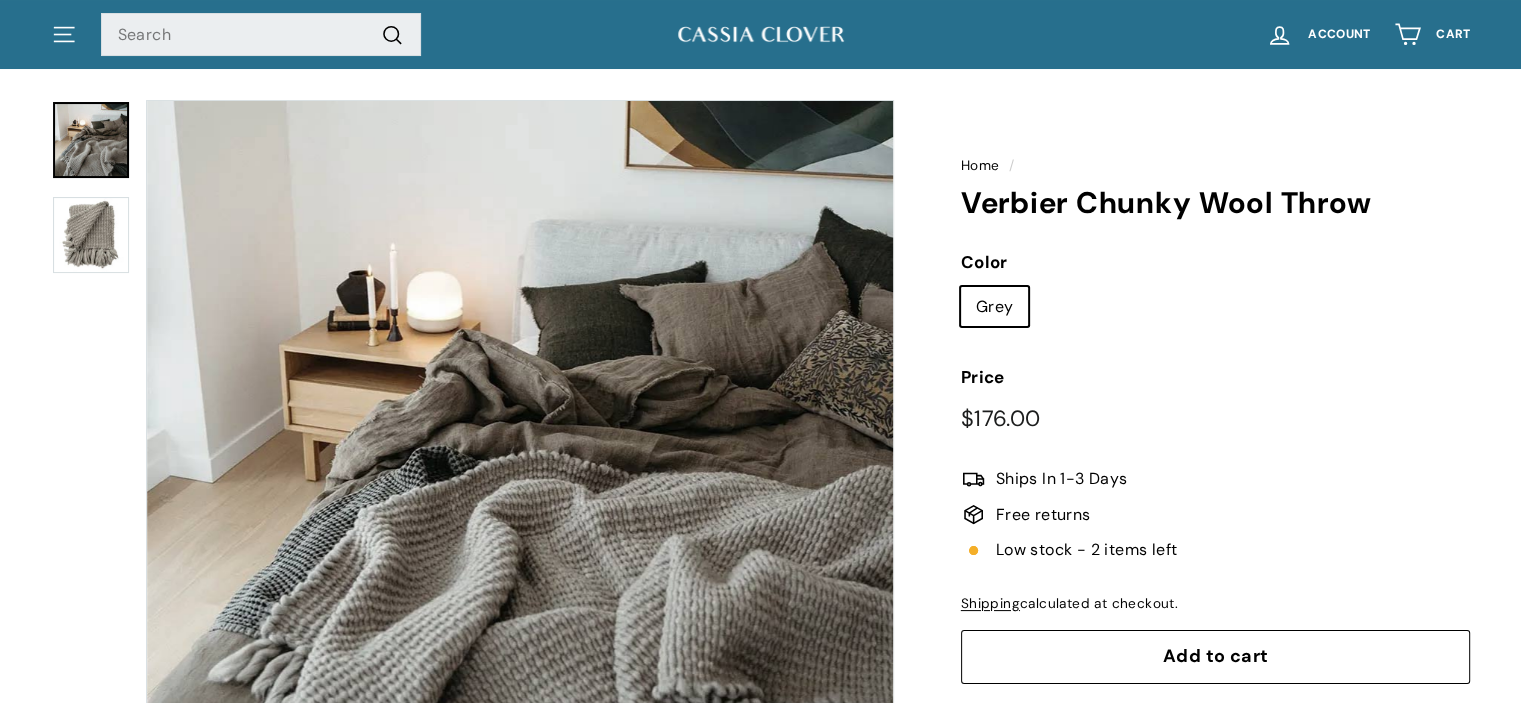 scroll, scrollTop: 96, scrollLeft: 0, axis: vertical 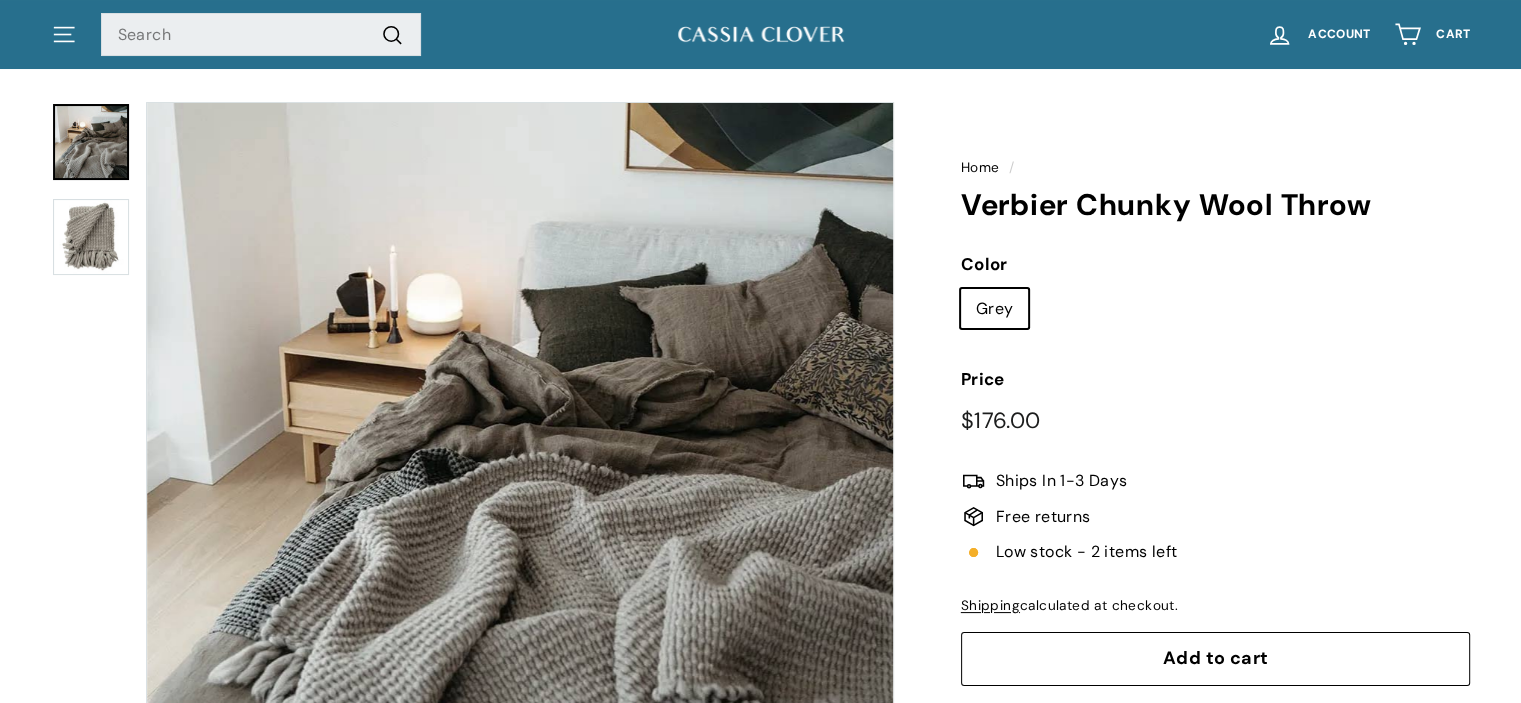 click at bounding box center (91, 237) 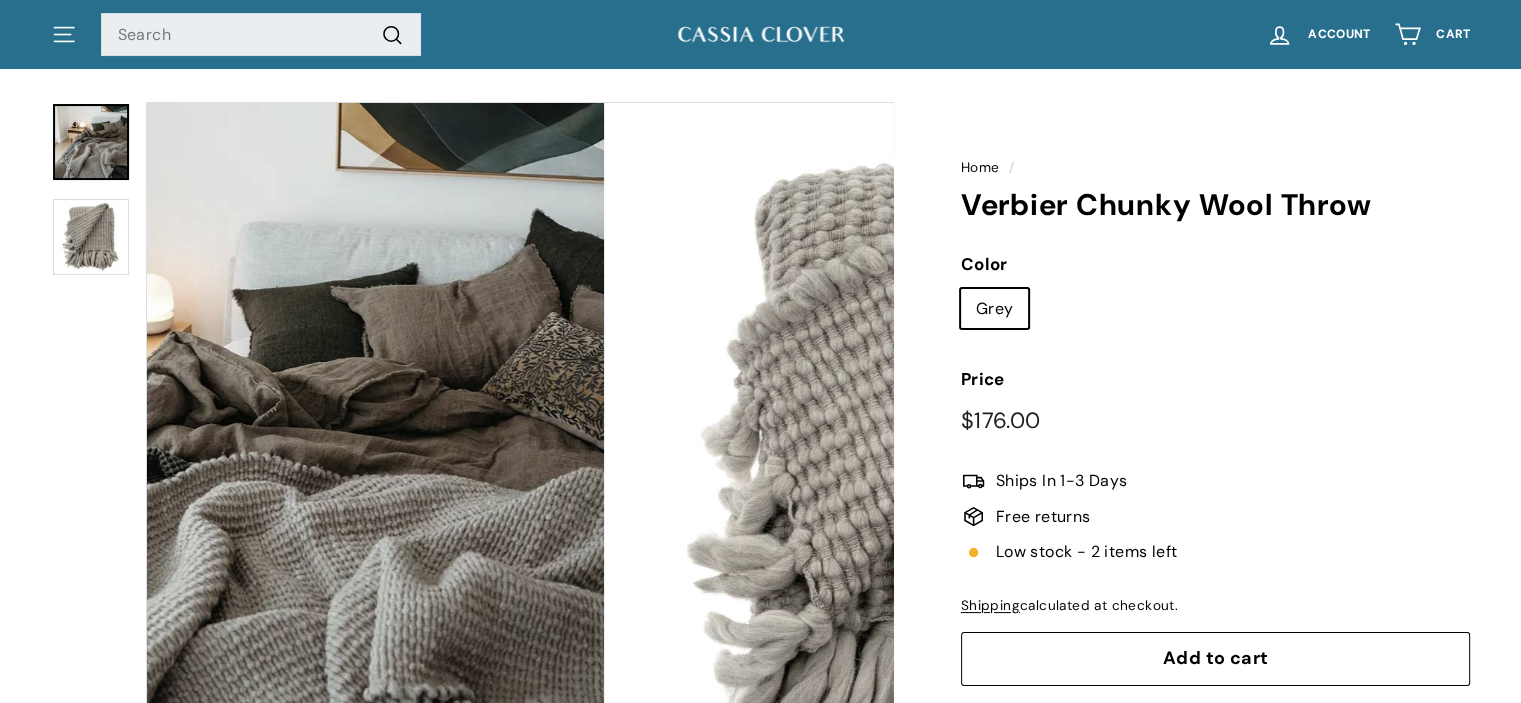 click at bounding box center (91, 142) 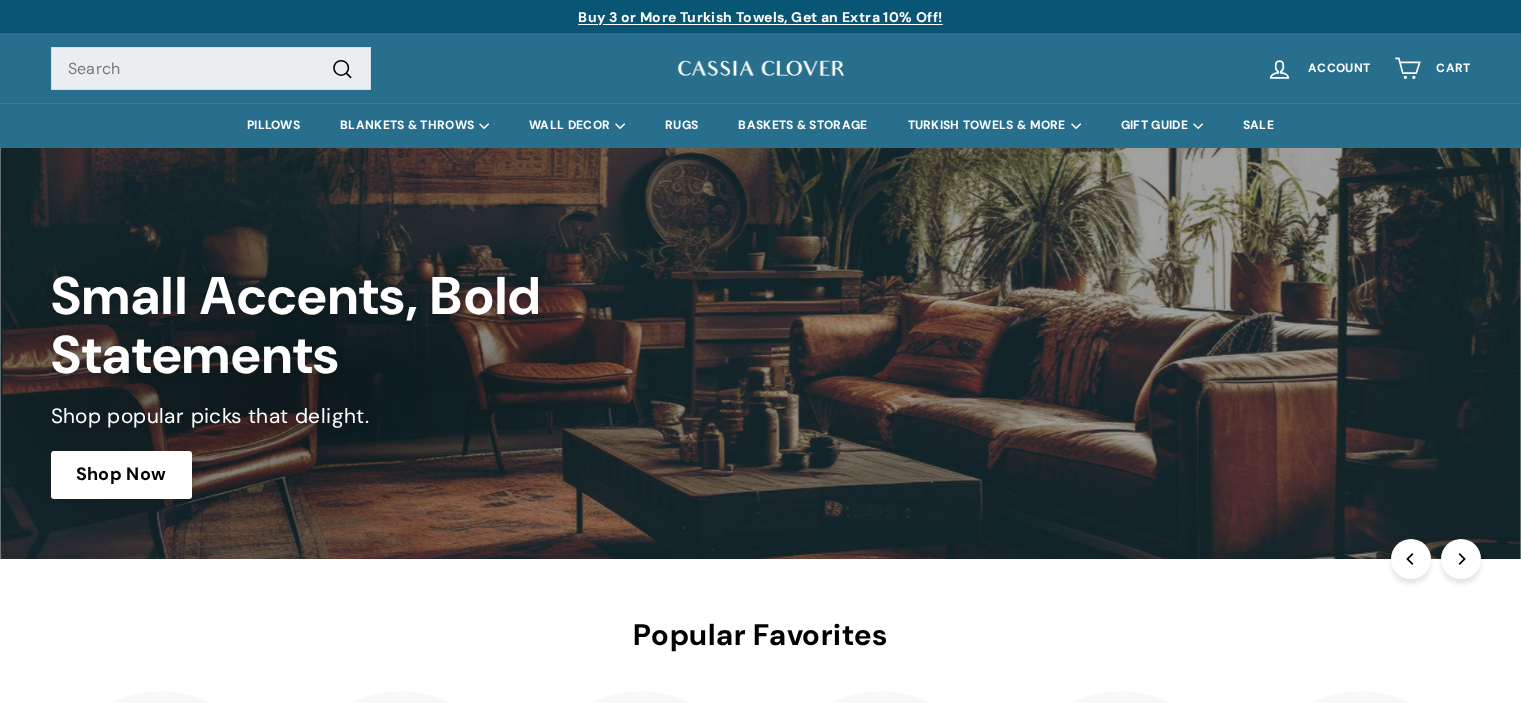 scroll, scrollTop: 0, scrollLeft: 0, axis: both 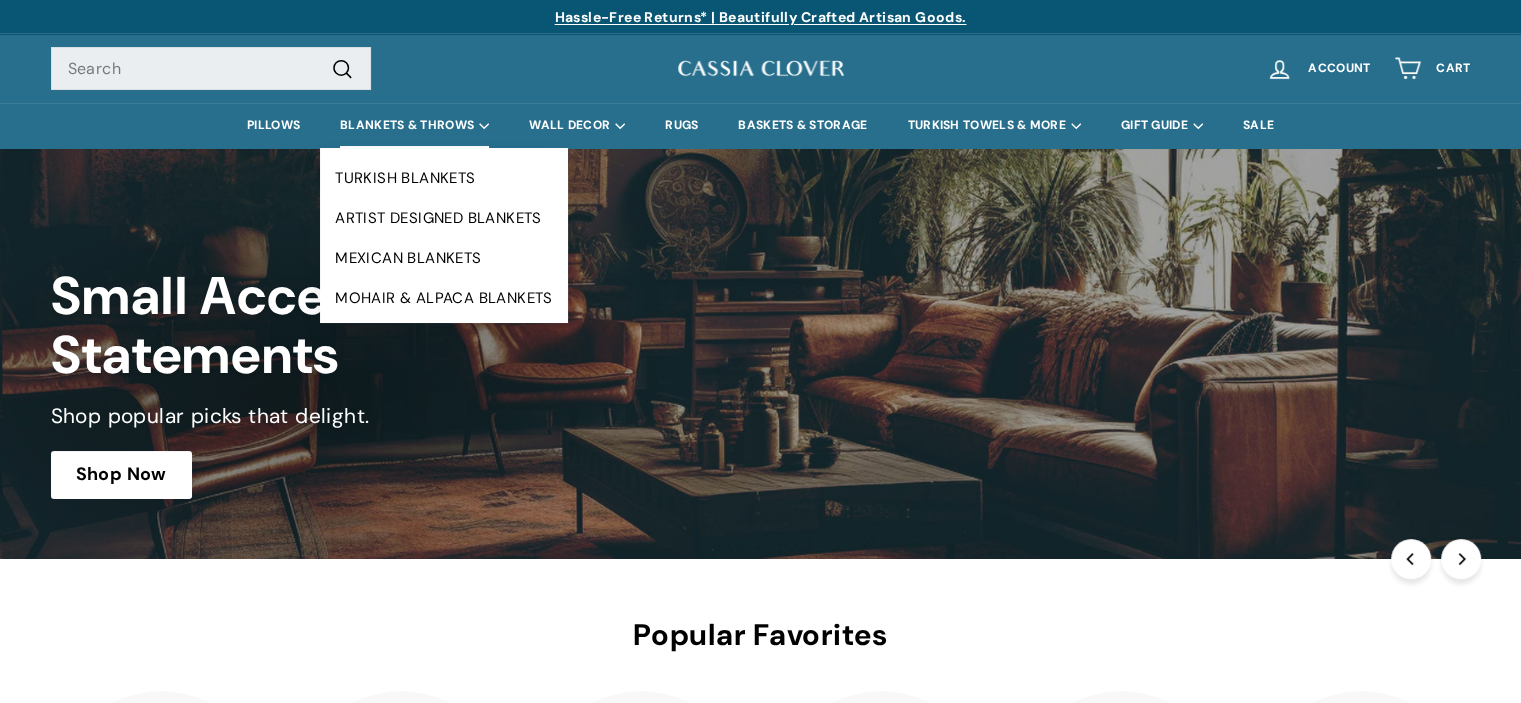 click on "BLANKETS & THROWS" at bounding box center (414, 125) 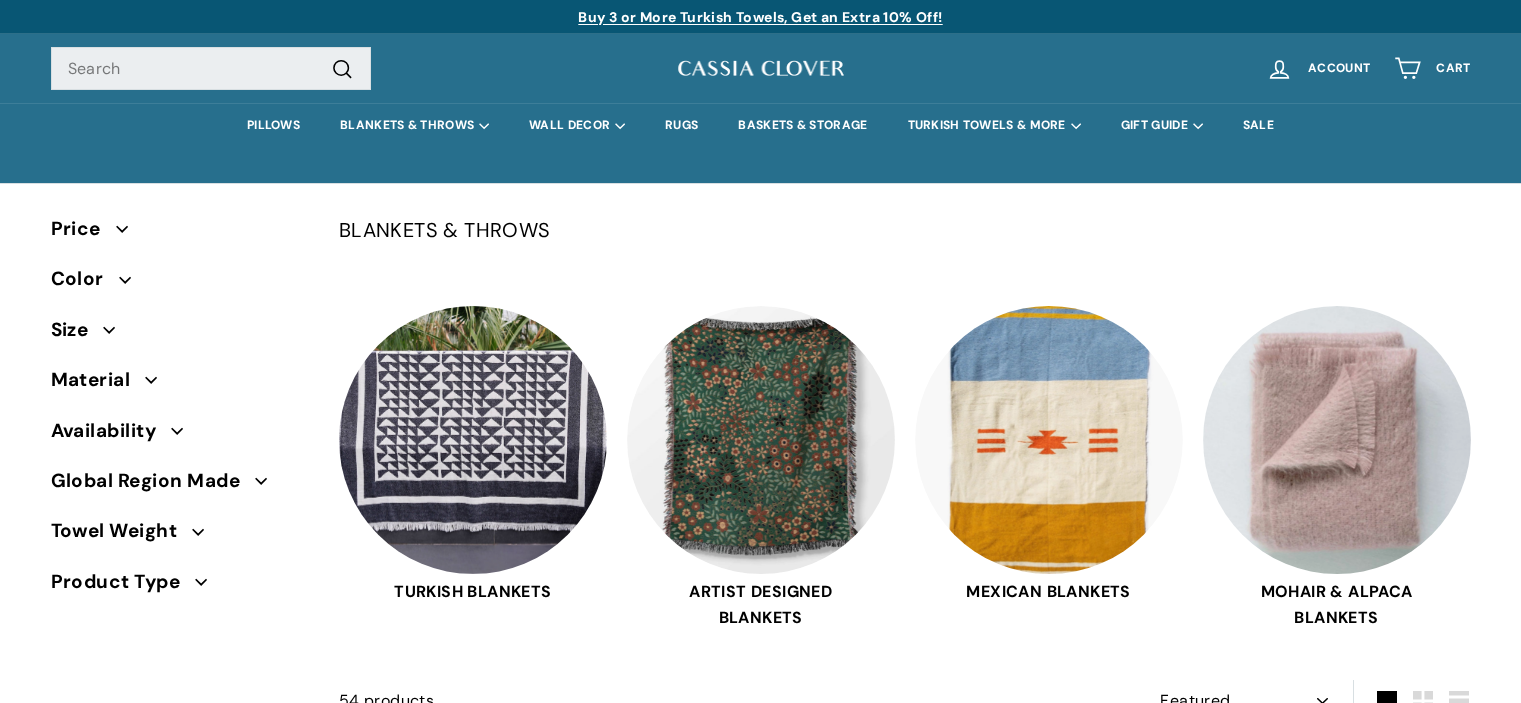 select on "manual" 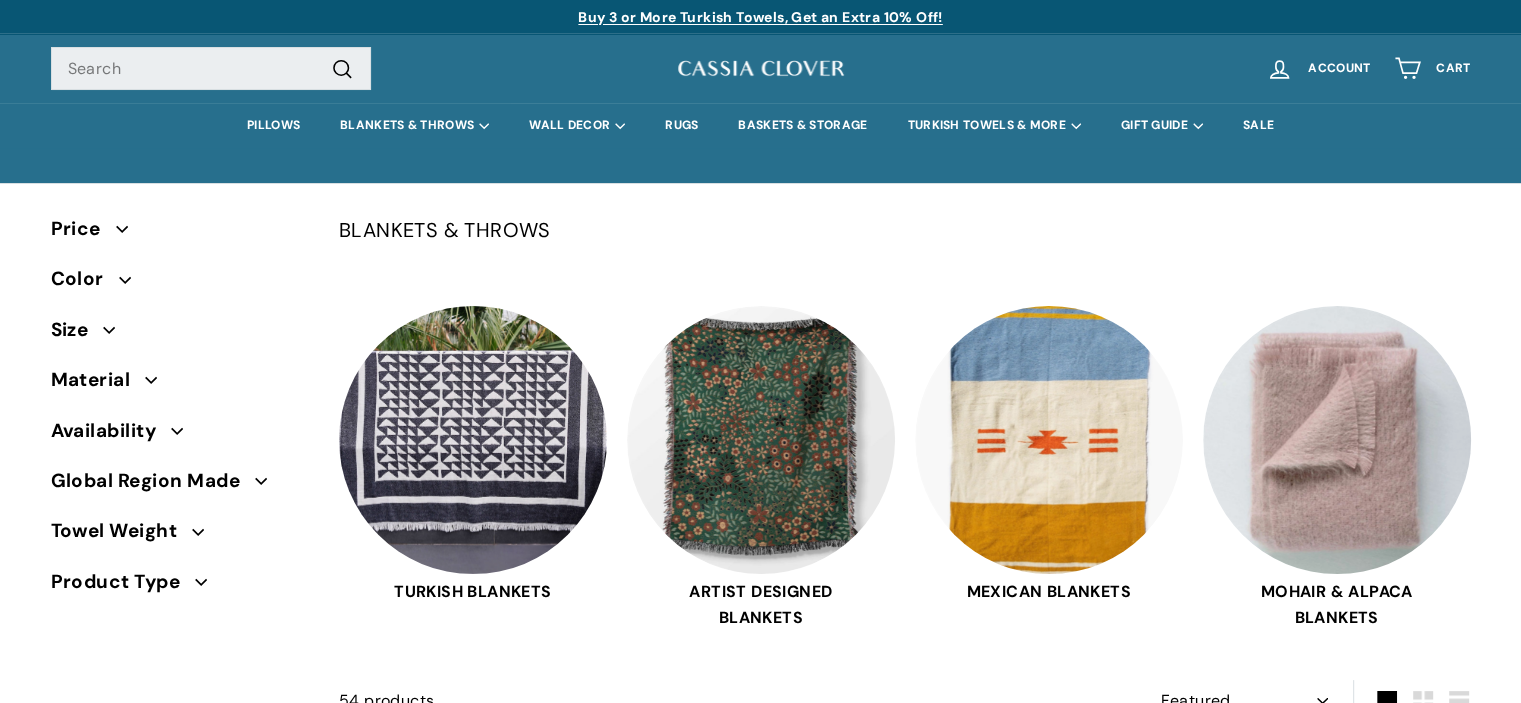 scroll, scrollTop: 0, scrollLeft: 0, axis: both 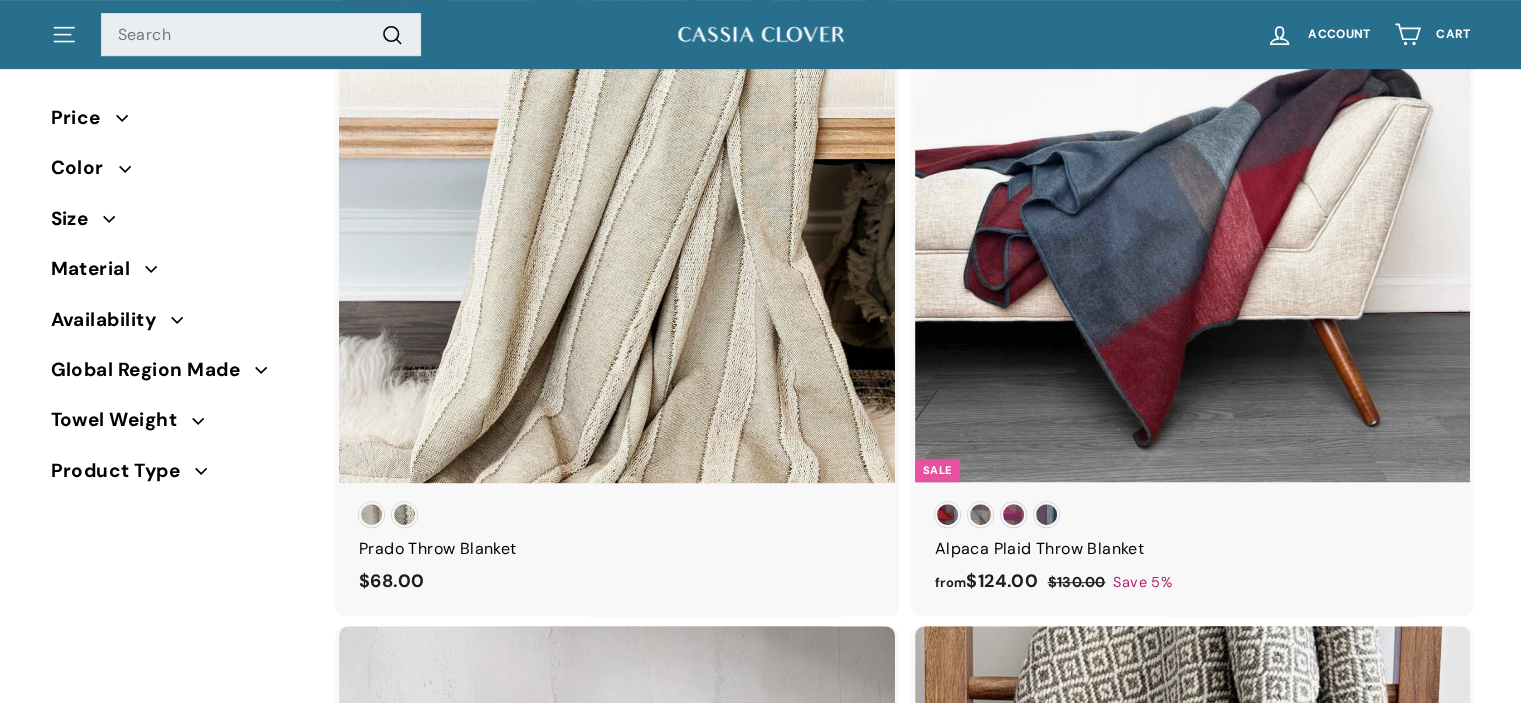 click at bounding box center [617, 205] 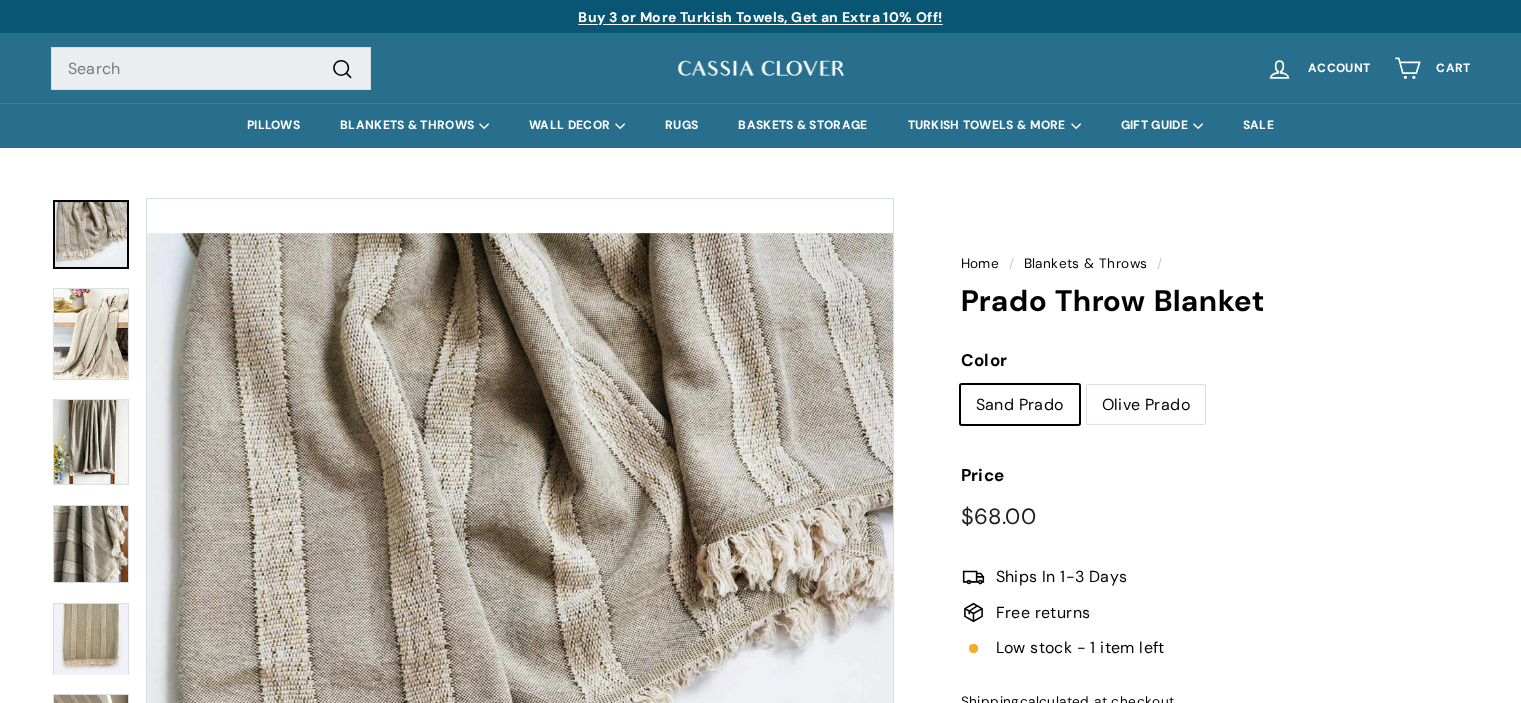 scroll, scrollTop: 0, scrollLeft: 0, axis: both 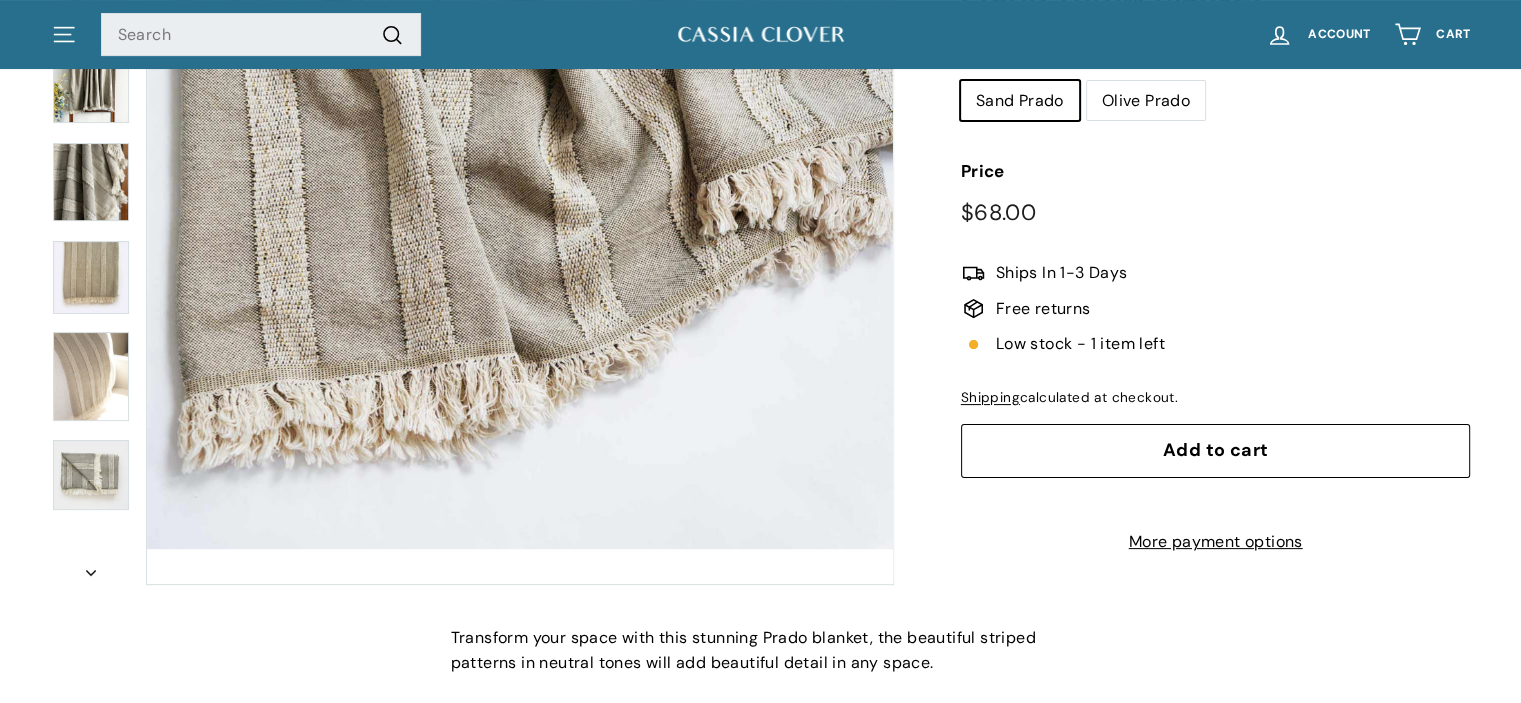 click at bounding box center (91, 475) 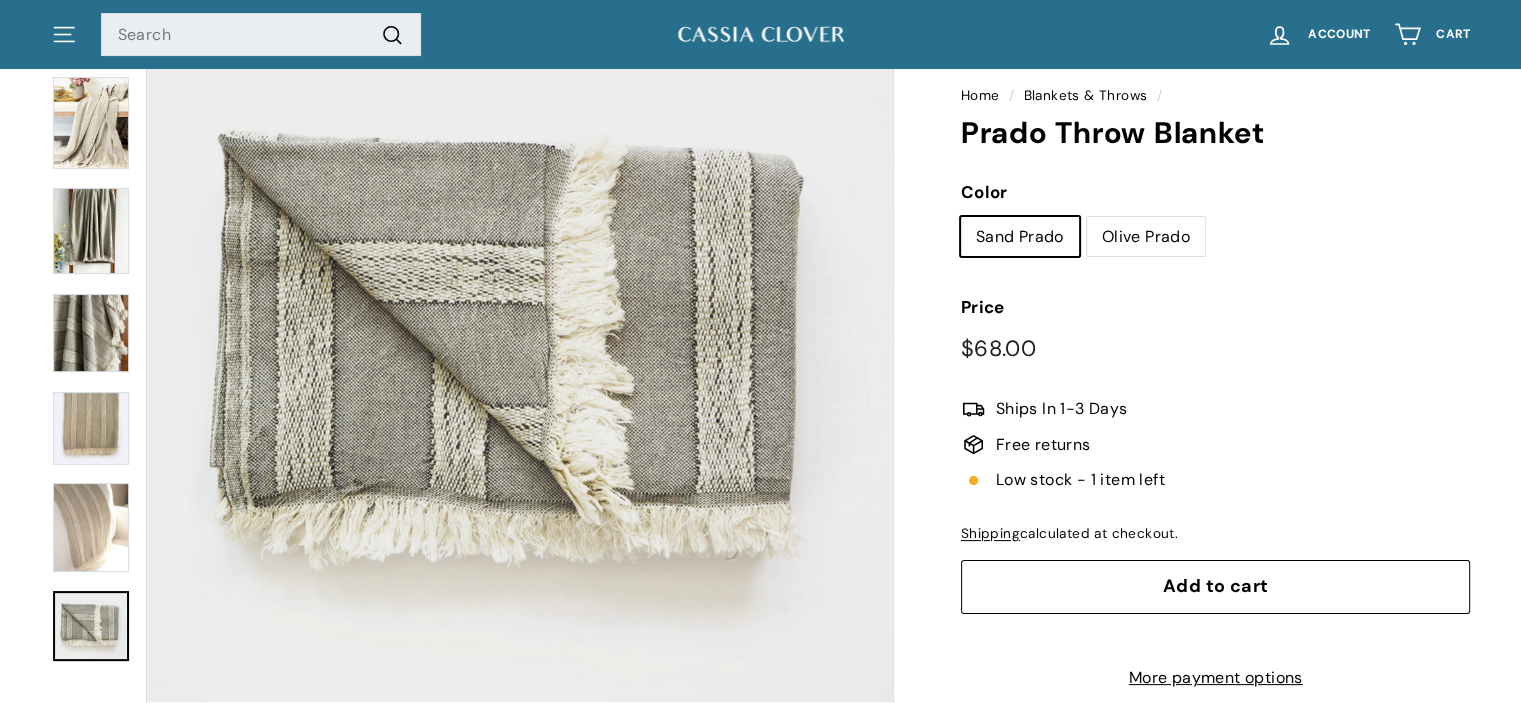 scroll, scrollTop: 218, scrollLeft: 0, axis: vertical 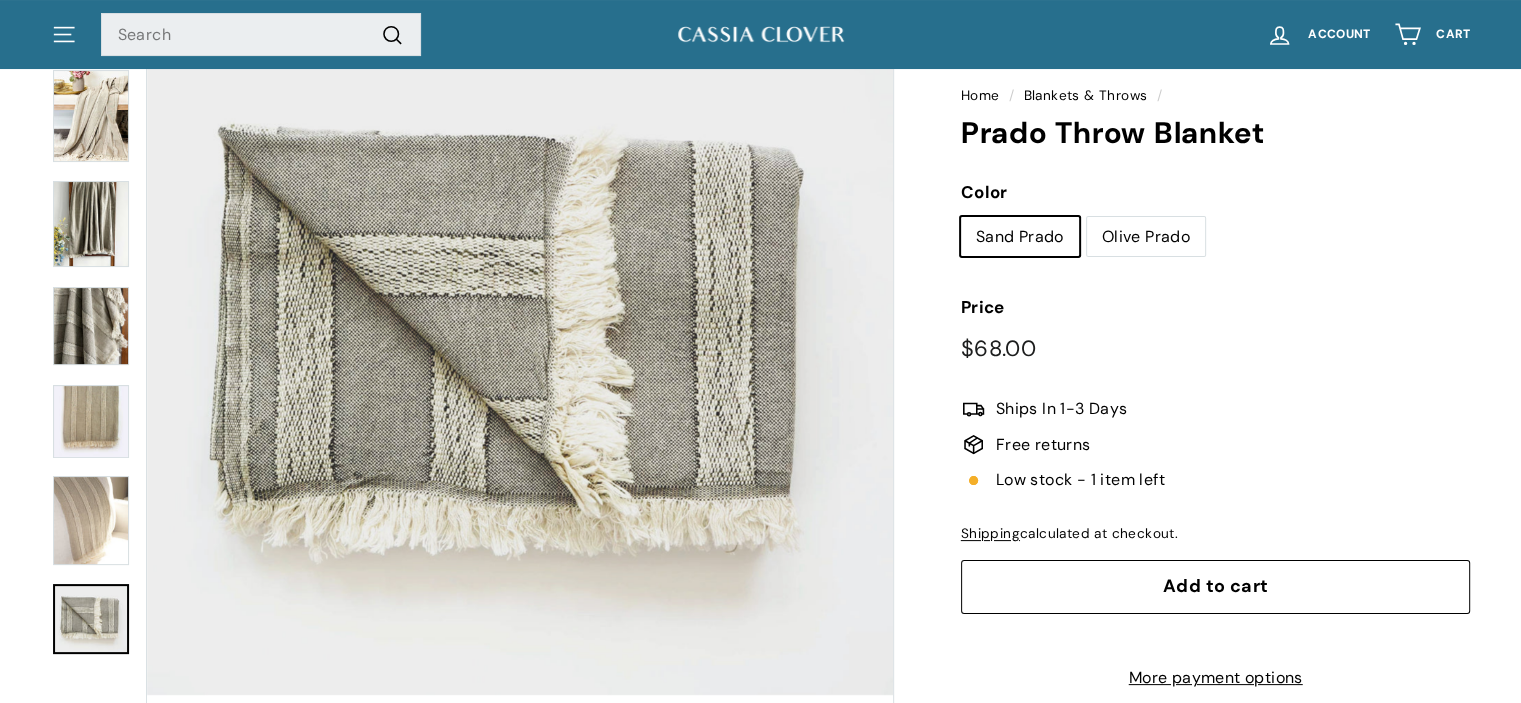 click on "Olive Prado" at bounding box center [1146, 237] 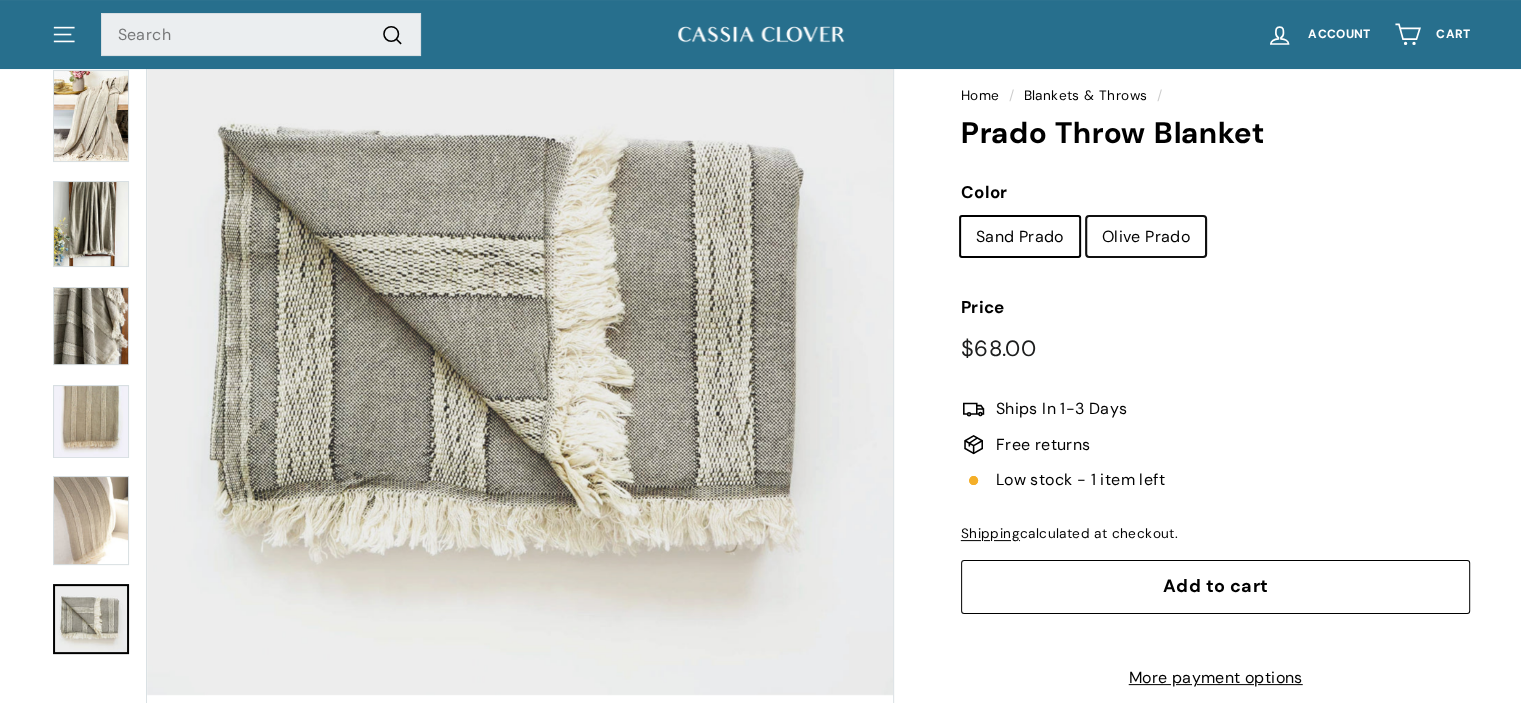 click on "Olive Prado" at bounding box center (1086, 216) 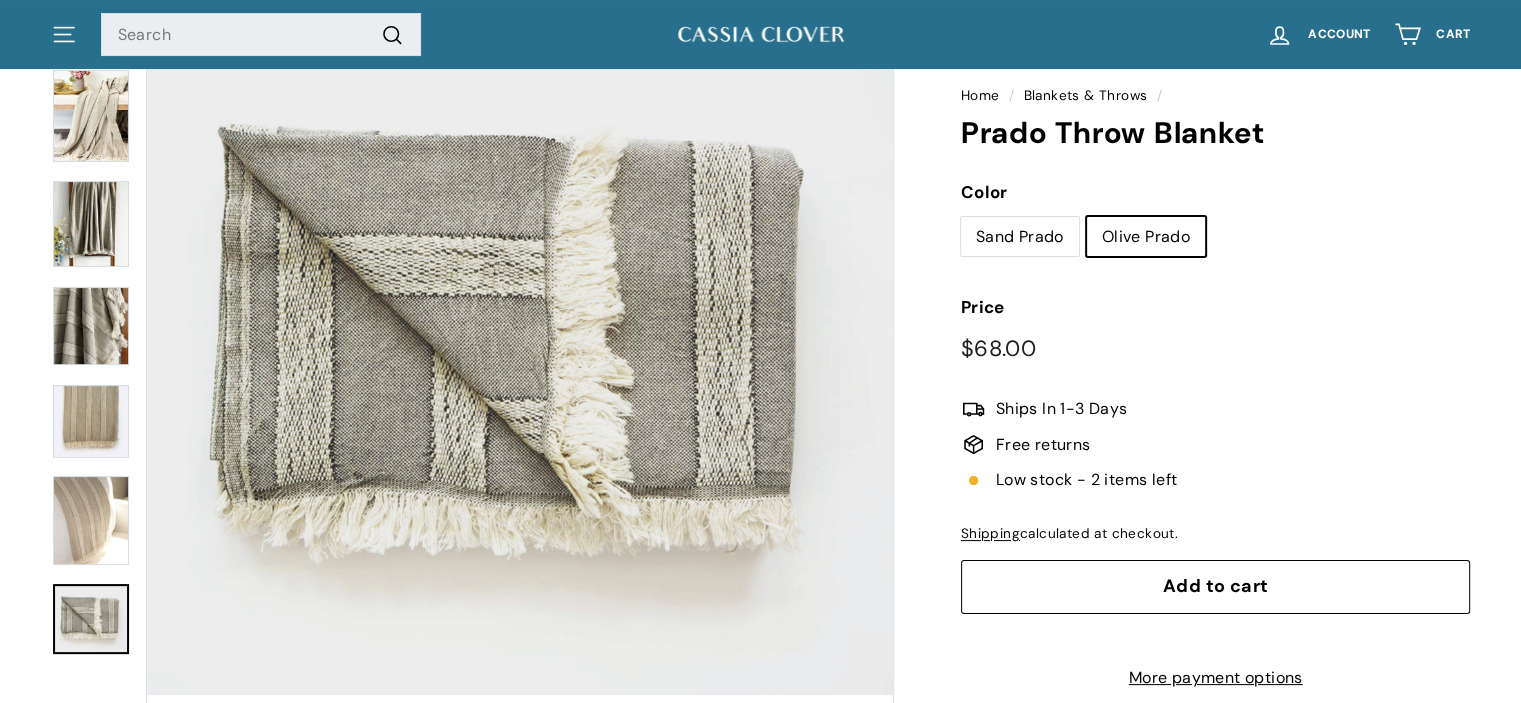 click on "Sand Prado" at bounding box center (1020, 237) 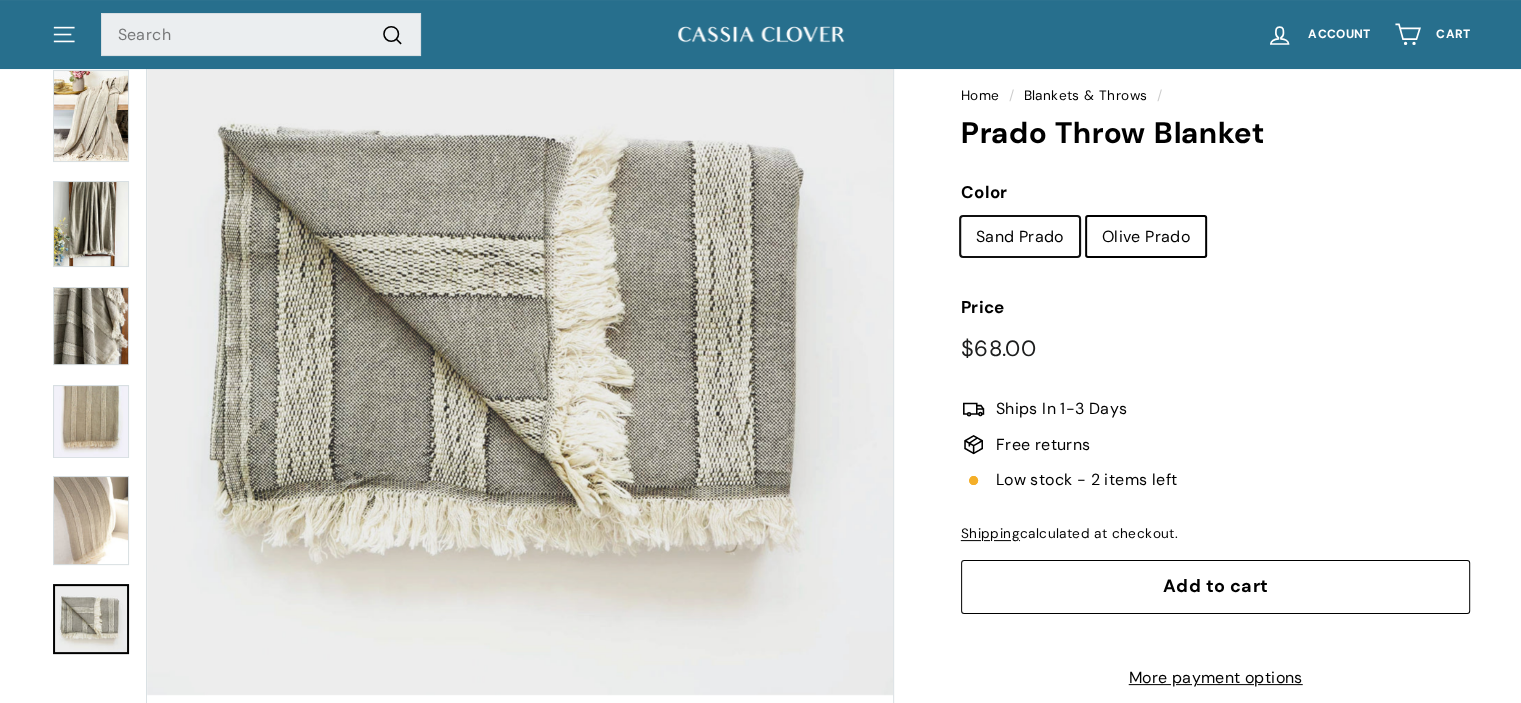 click on "Sand Prado" at bounding box center (960, 216) 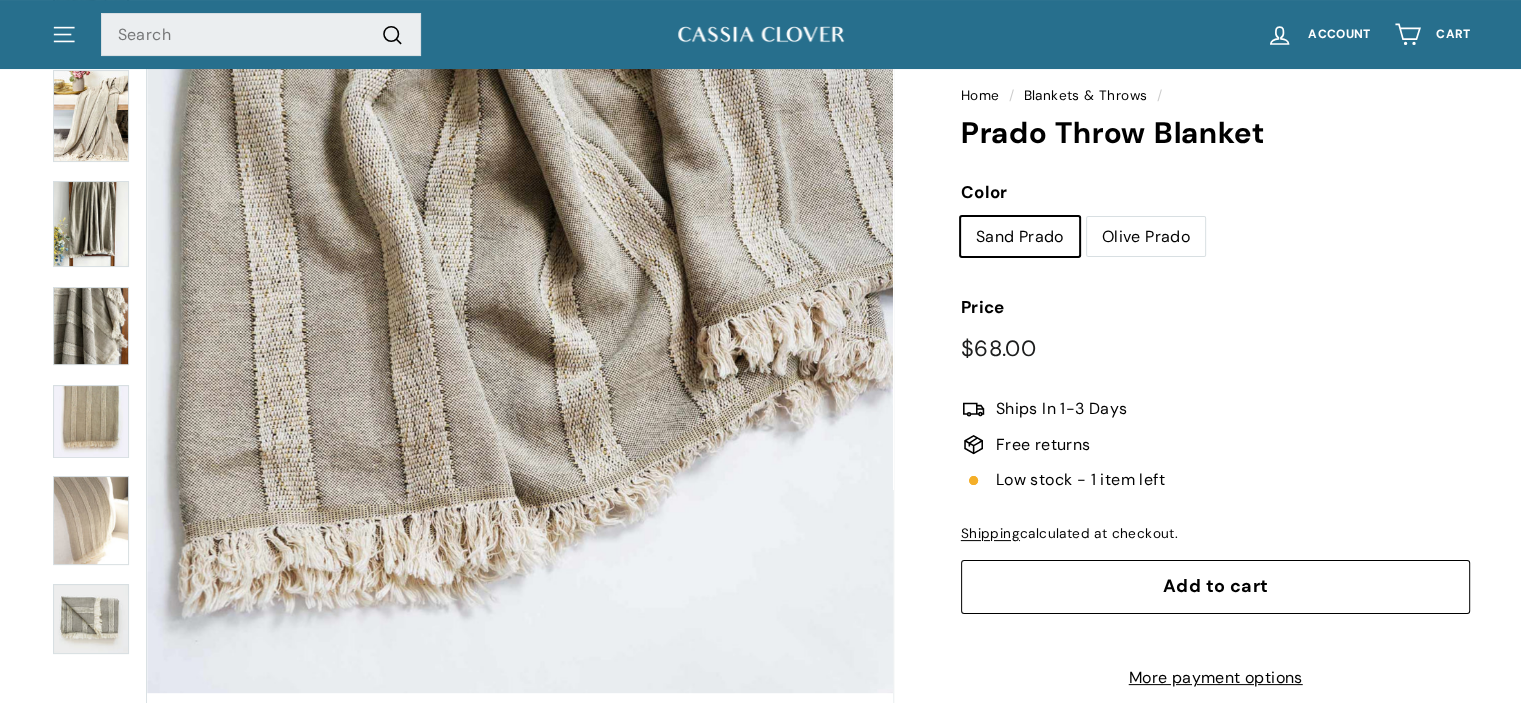 click on "Olive Prado" at bounding box center (1146, 237) 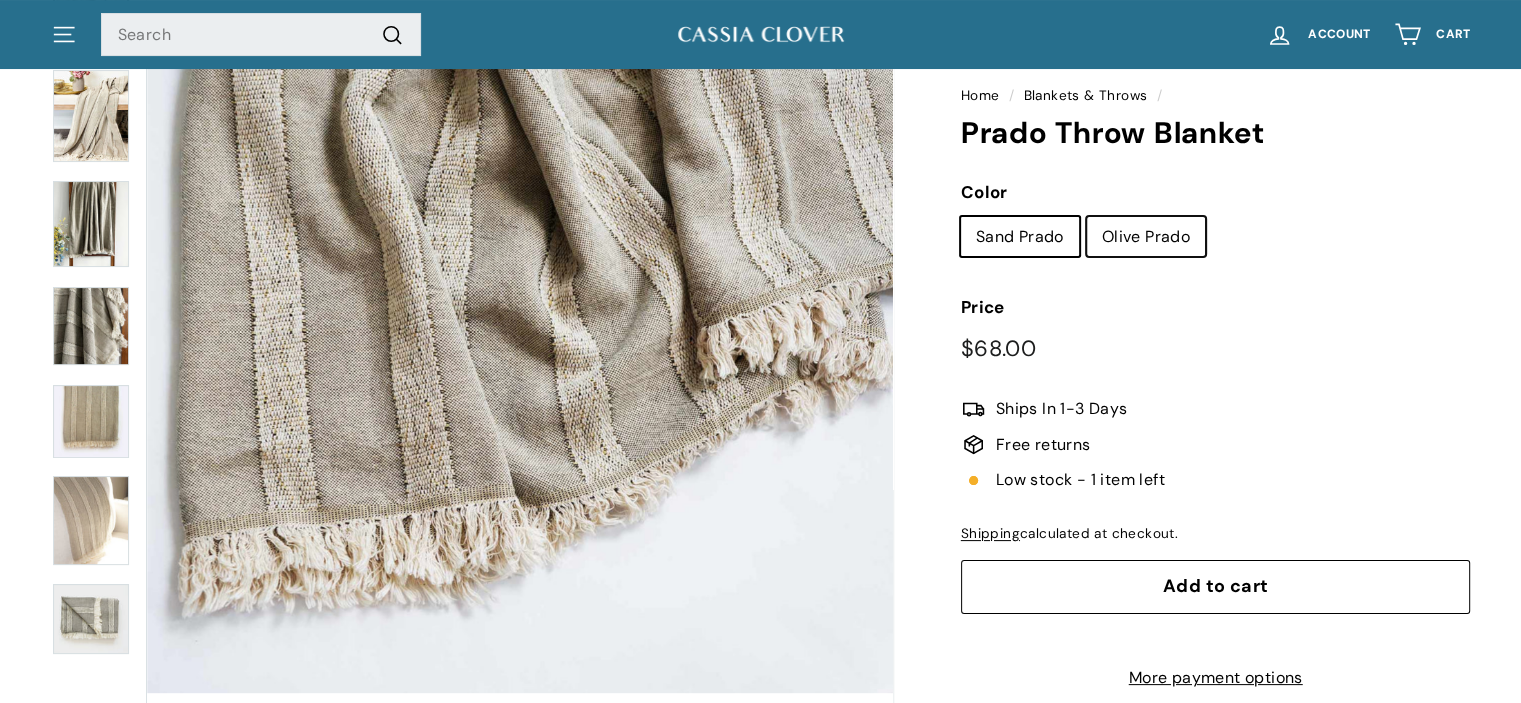 click on "Olive Prado" at bounding box center [1086, 216] 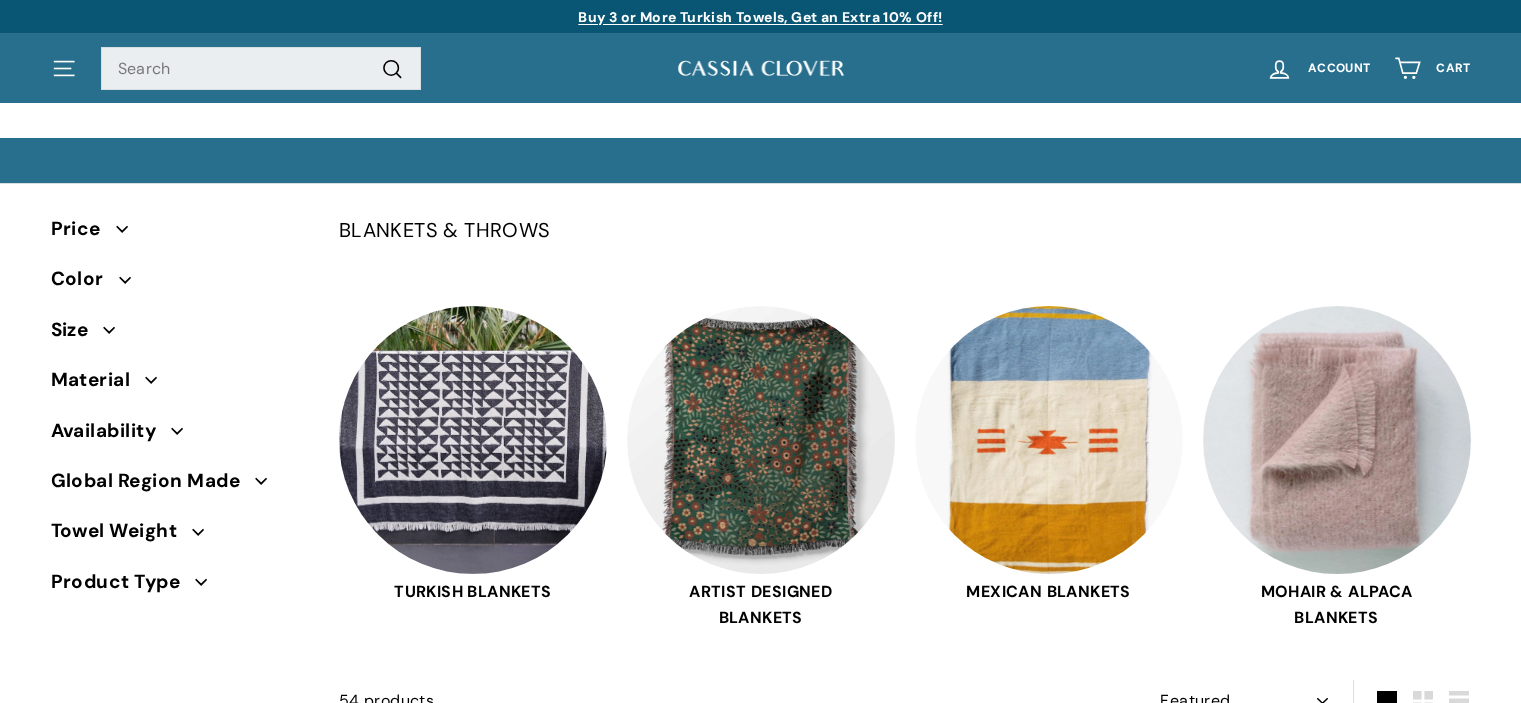select on "manual" 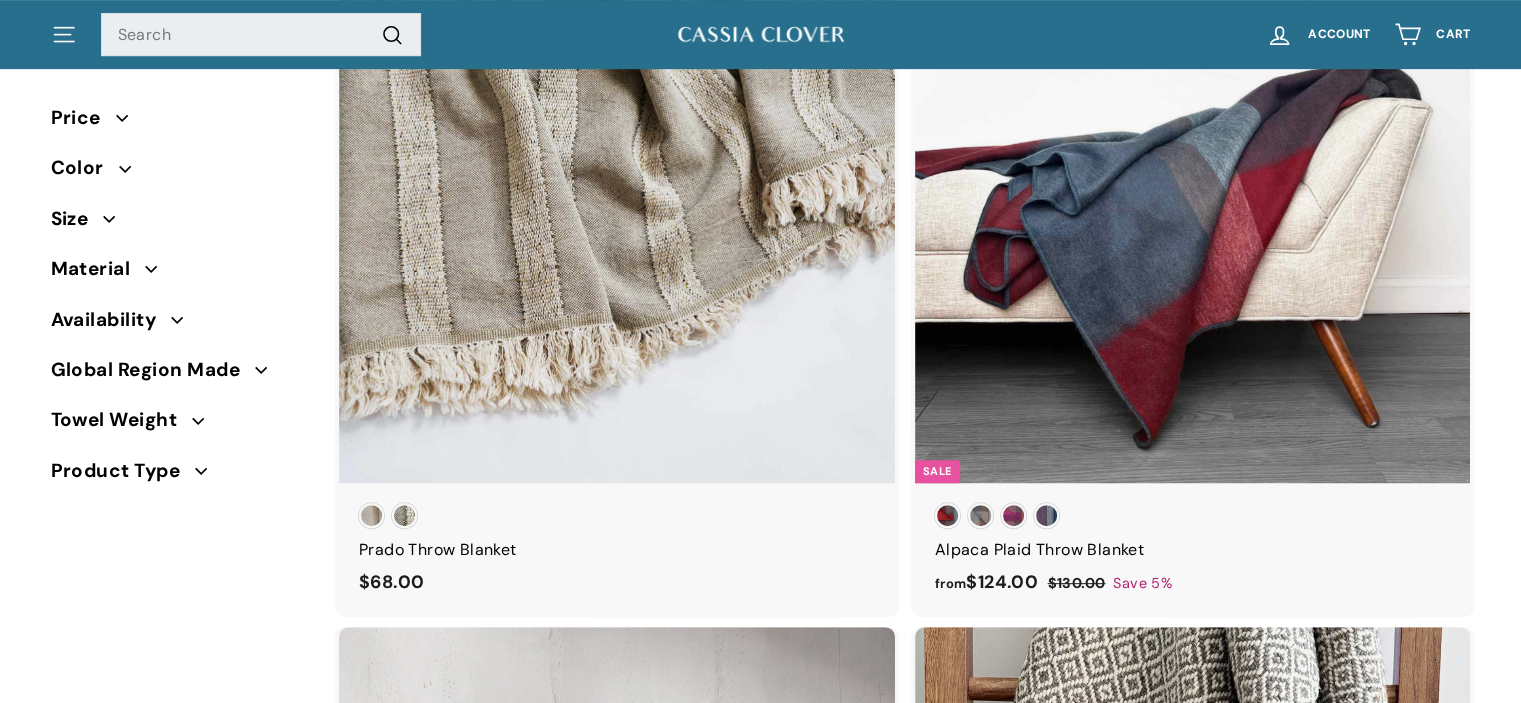 scroll, scrollTop: 810, scrollLeft: 0, axis: vertical 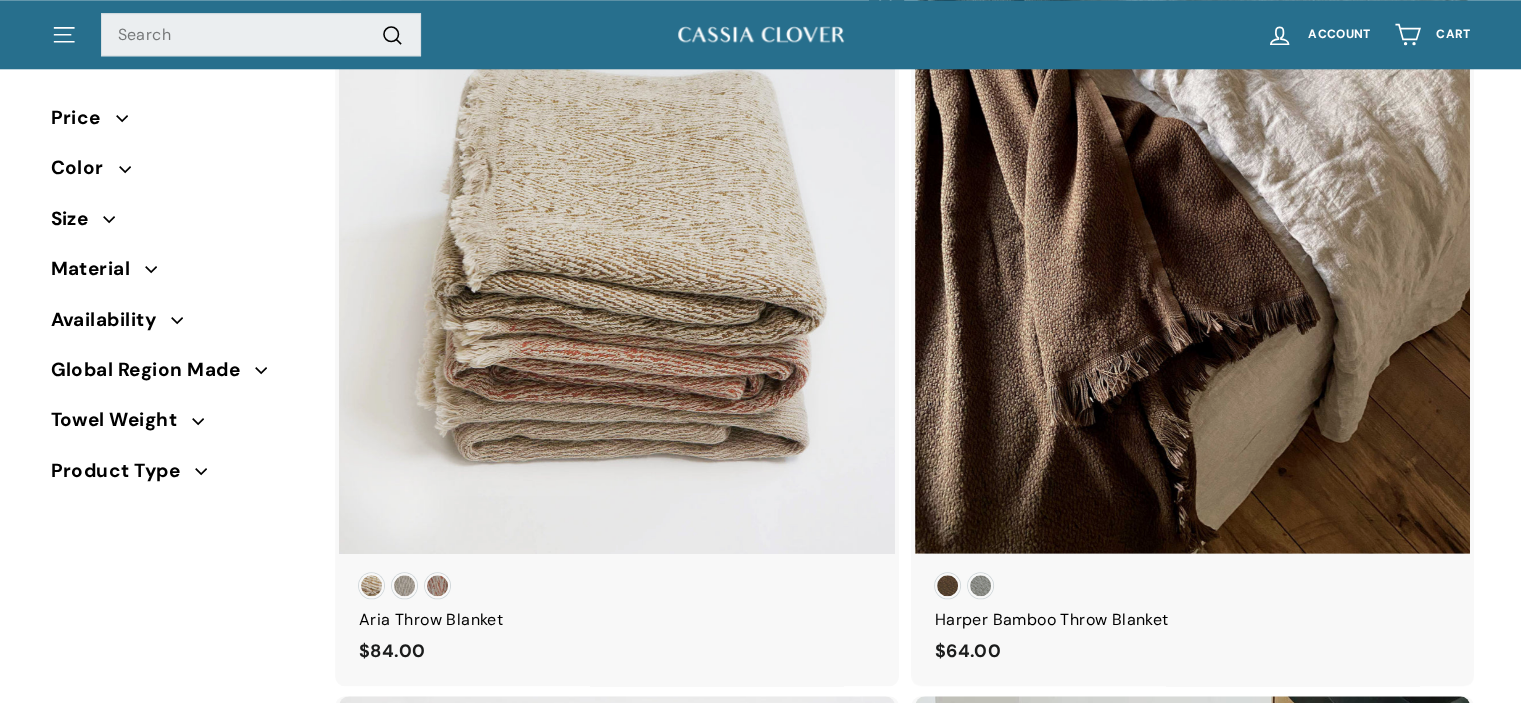 click at bounding box center (617, 275) 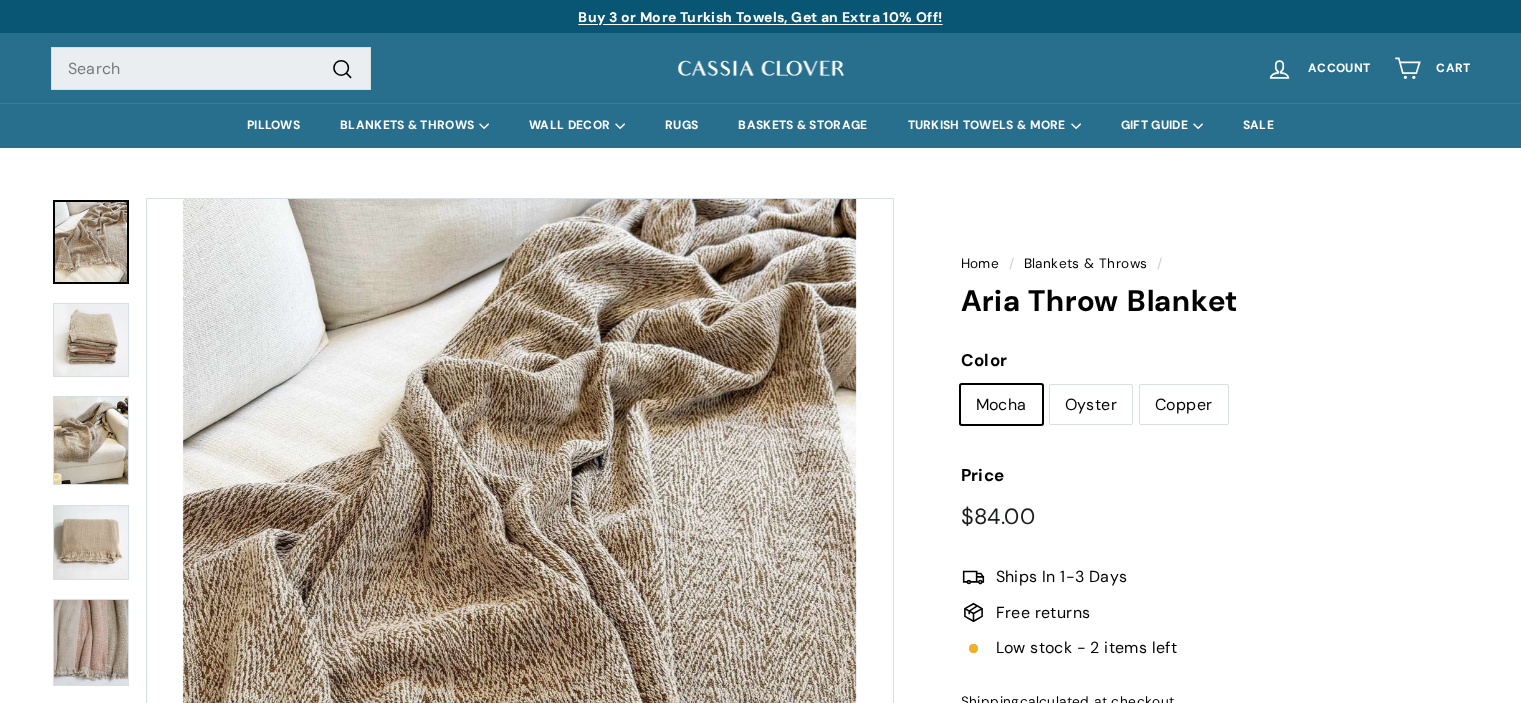 scroll, scrollTop: 0, scrollLeft: 0, axis: both 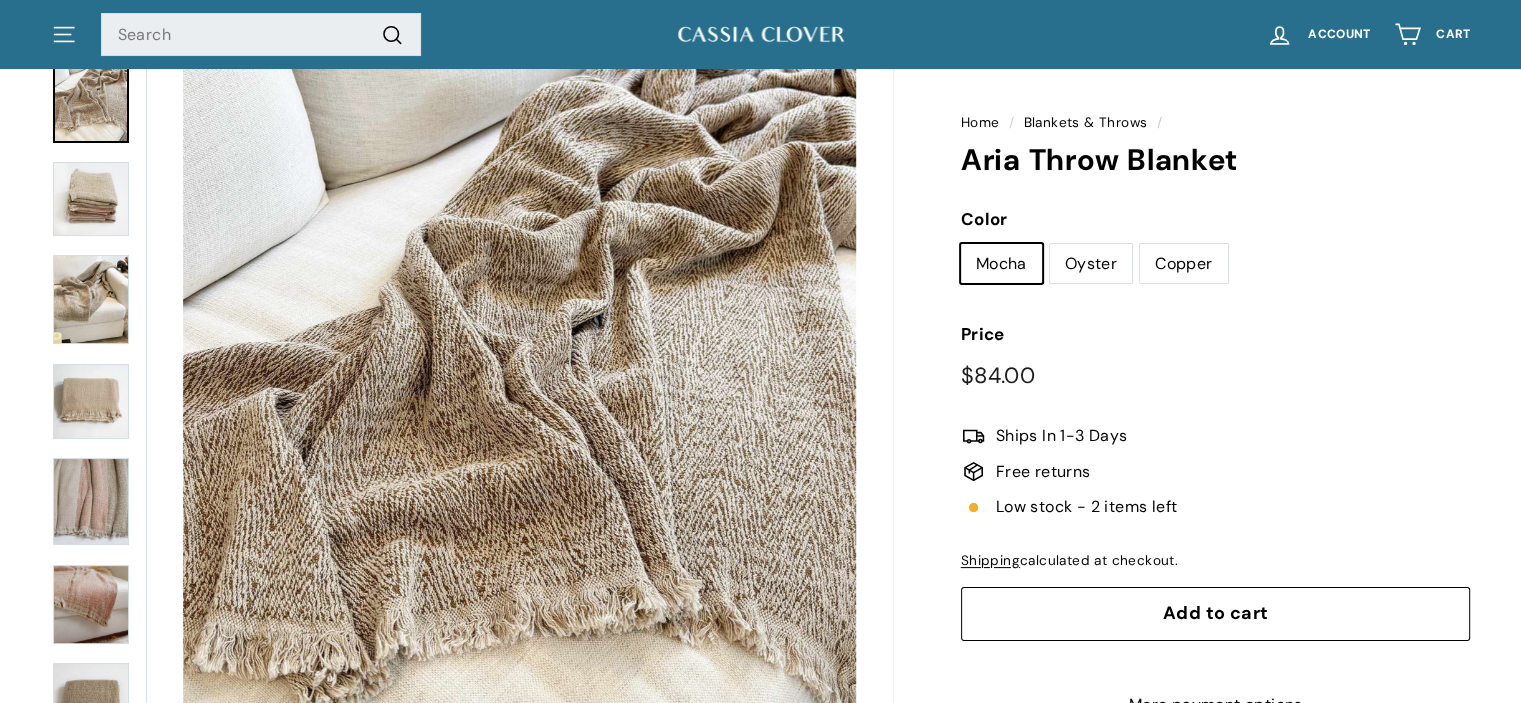 click on "Oyster" at bounding box center (1091, 264) 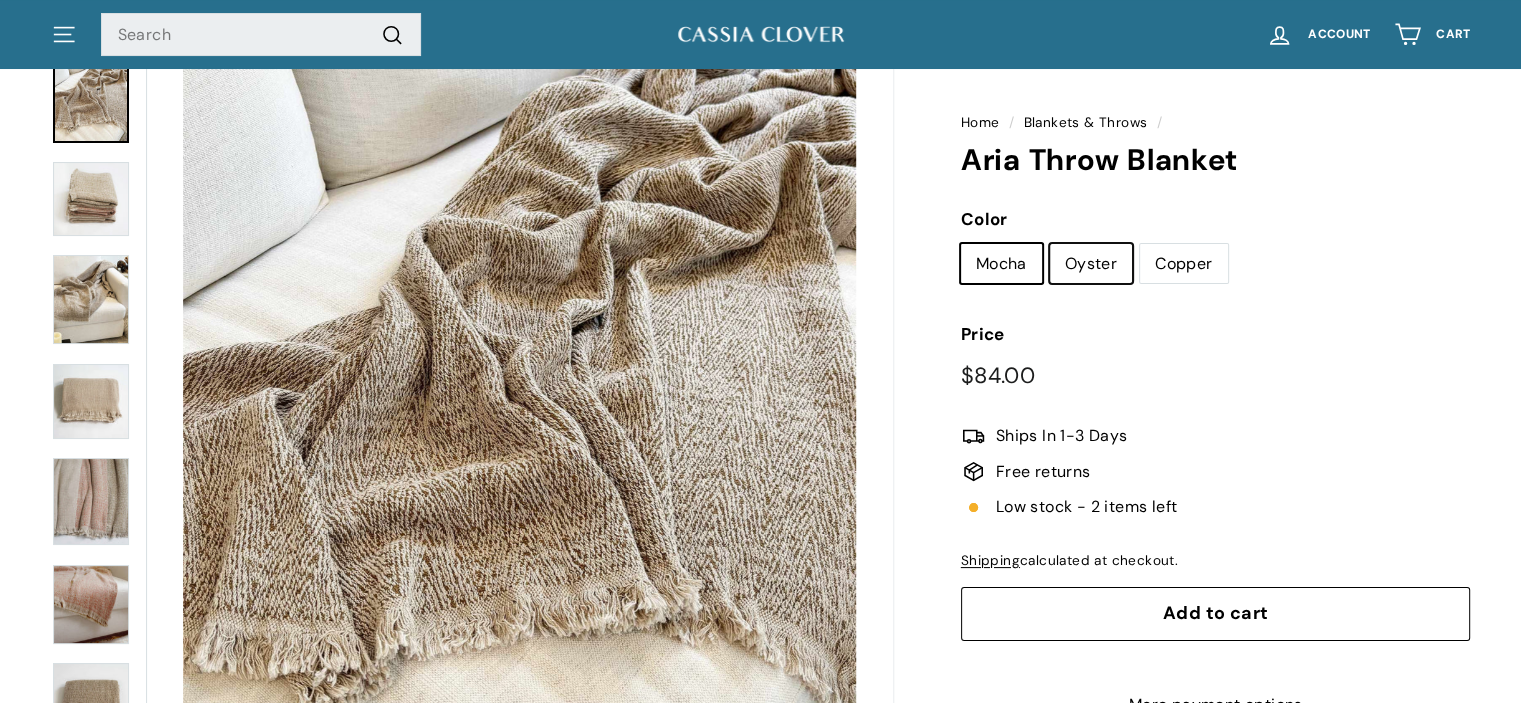 click on "Oyster" at bounding box center (1049, 243) 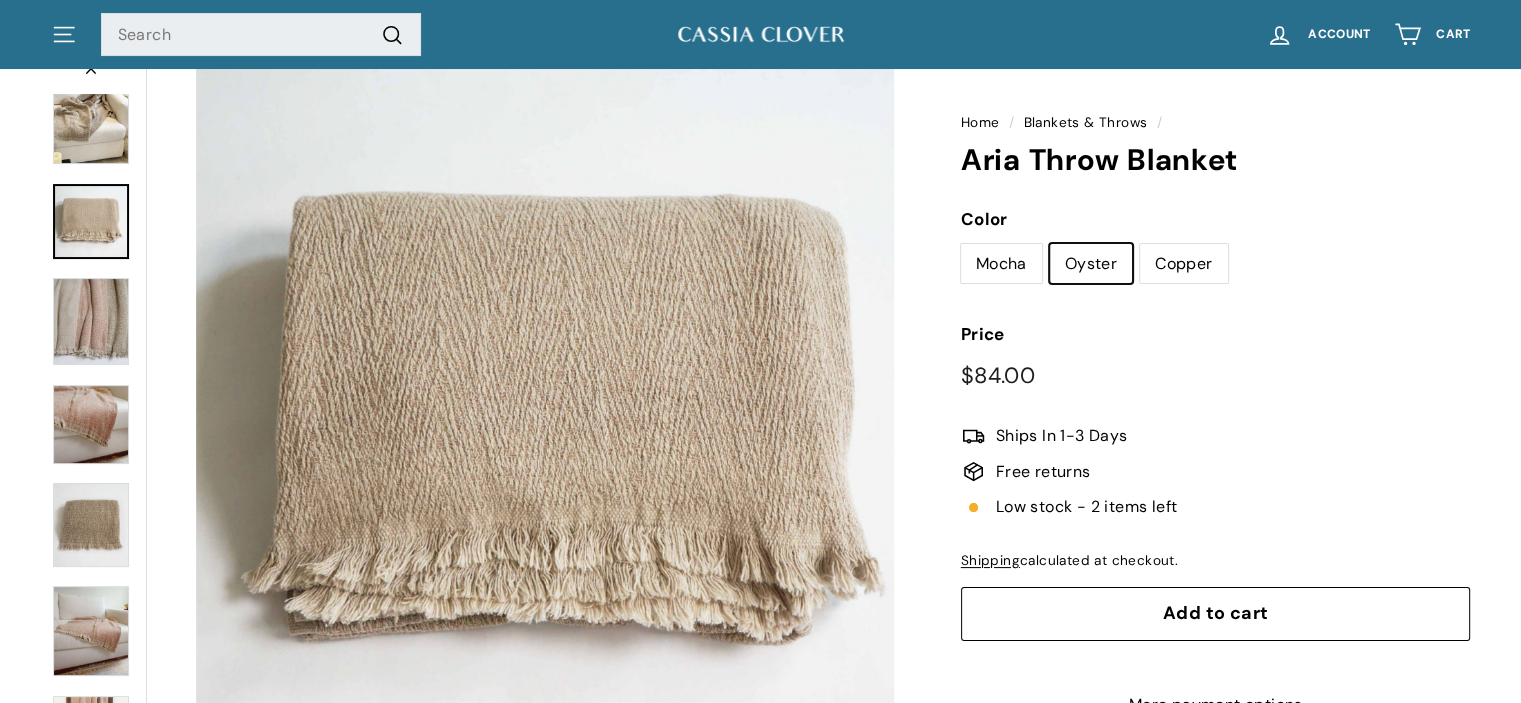 scroll, scrollTop: 207, scrollLeft: 0, axis: vertical 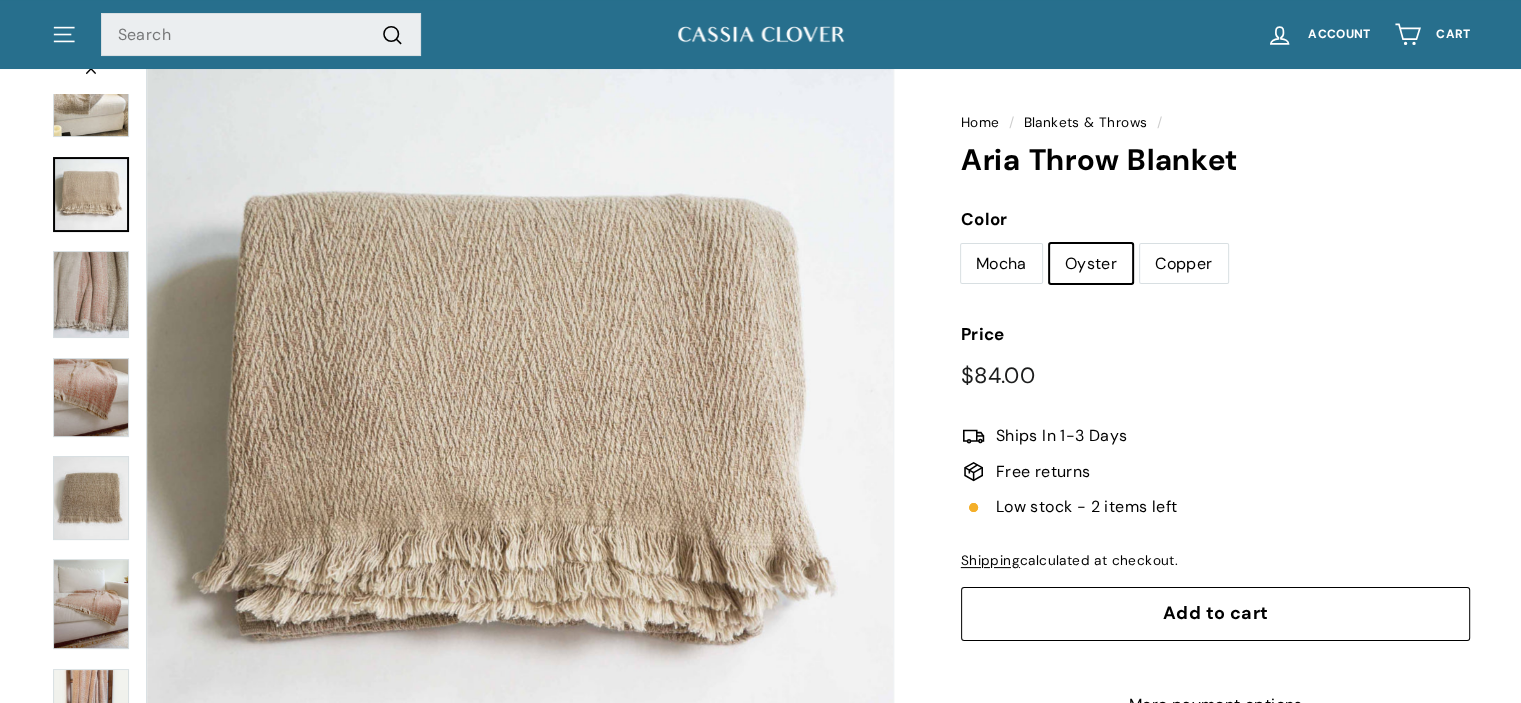 click on "Copper" at bounding box center [1183, 264] 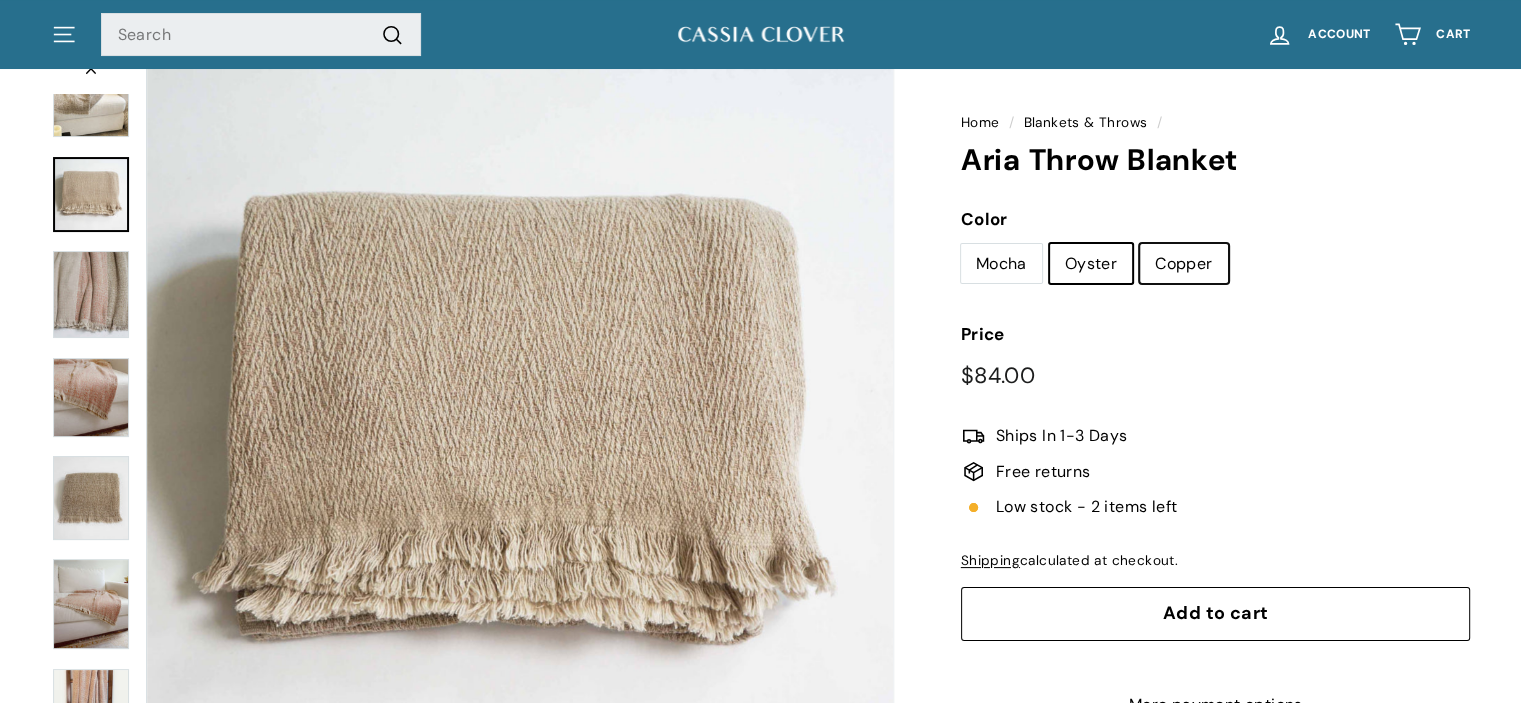 click on "Copper" at bounding box center [1139, 243] 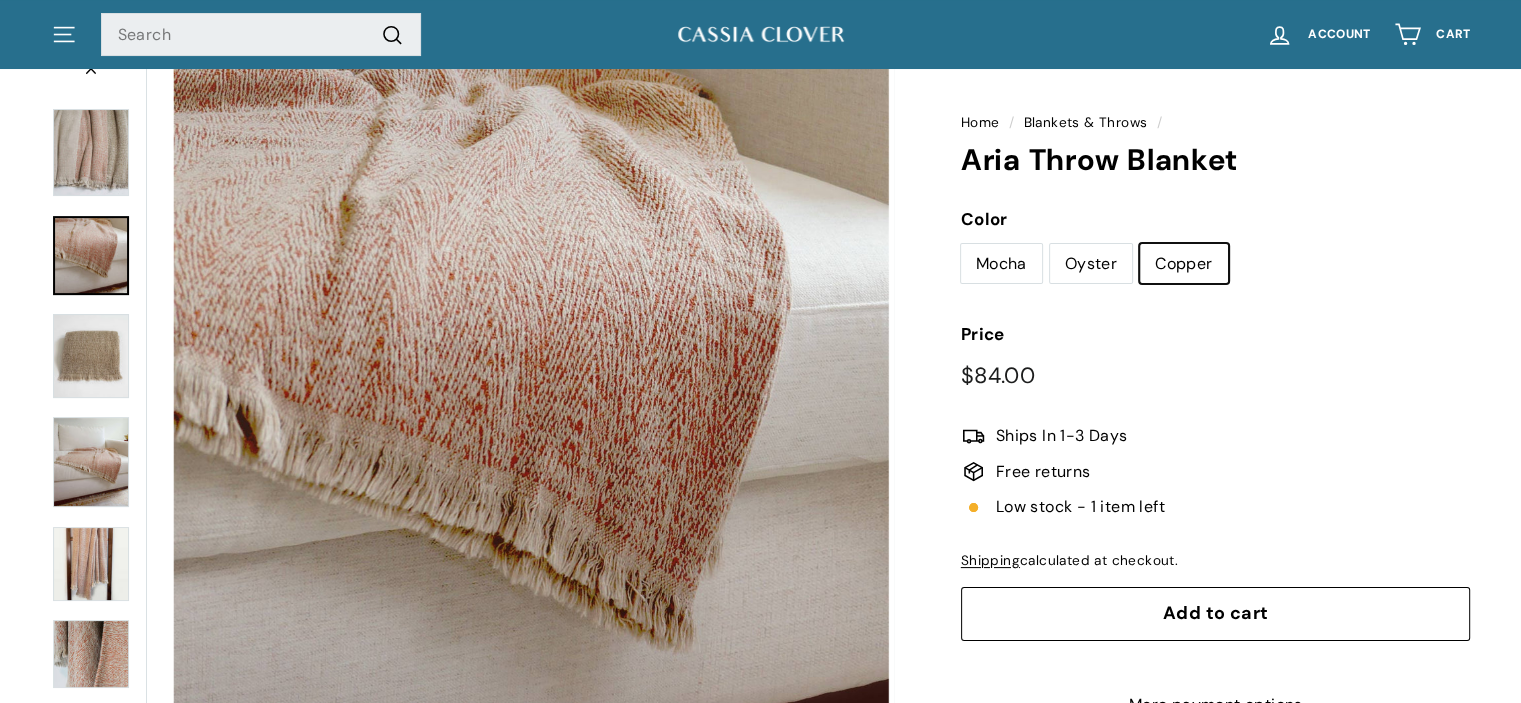scroll, scrollTop: 408, scrollLeft: 0, axis: vertical 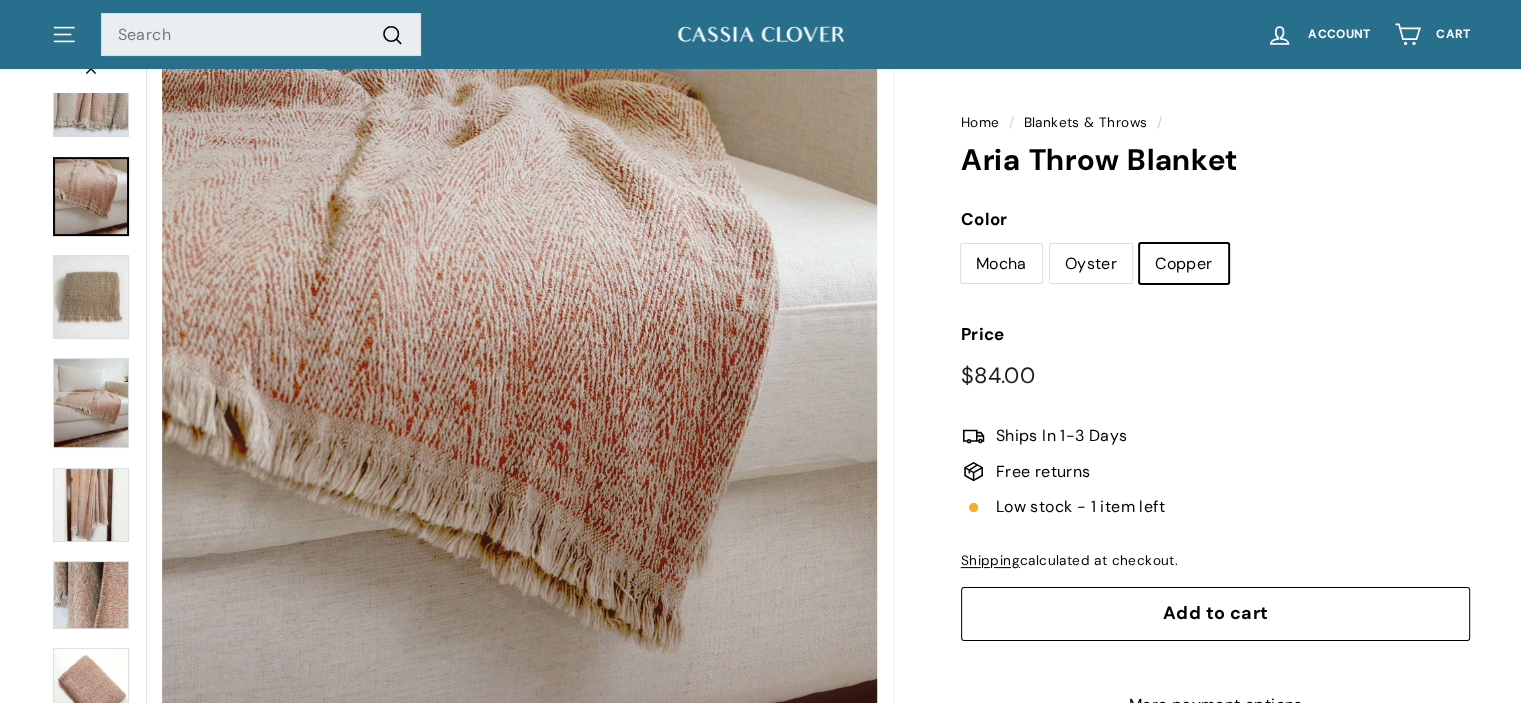 click on "Mocha" at bounding box center (1001, 264) 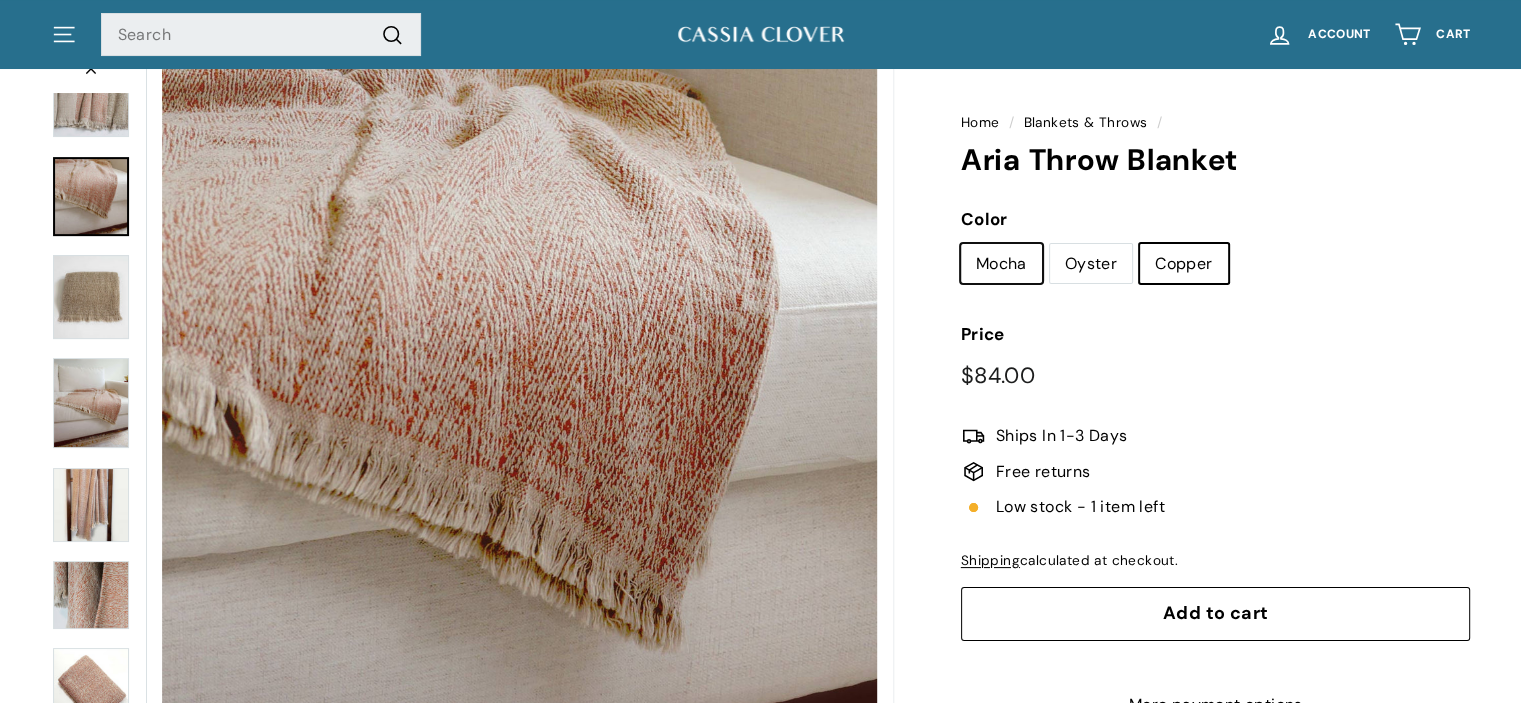 radio on "true" 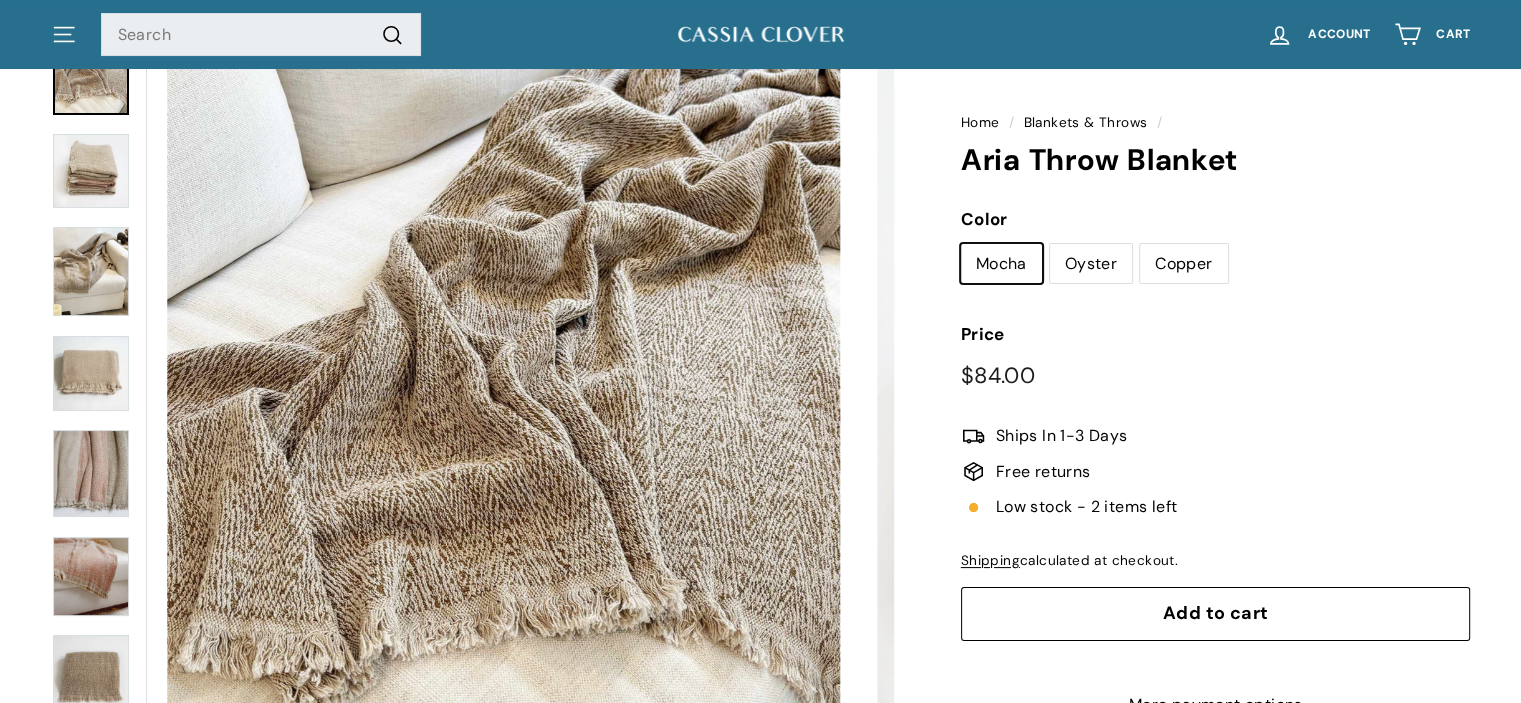 scroll, scrollTop: 0, scrollLeft: 0, axis: both 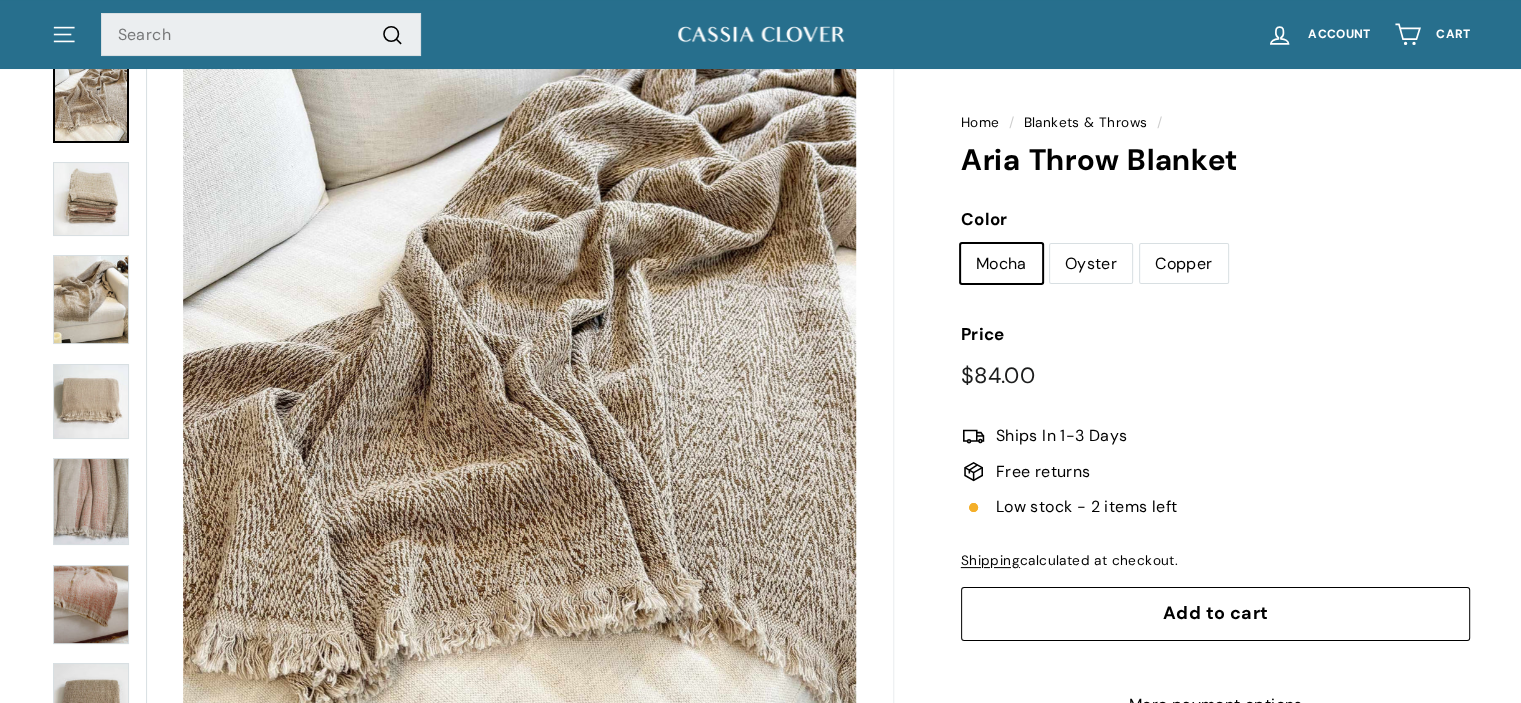 click on "Oyster" at bounding box center (1091, 264) 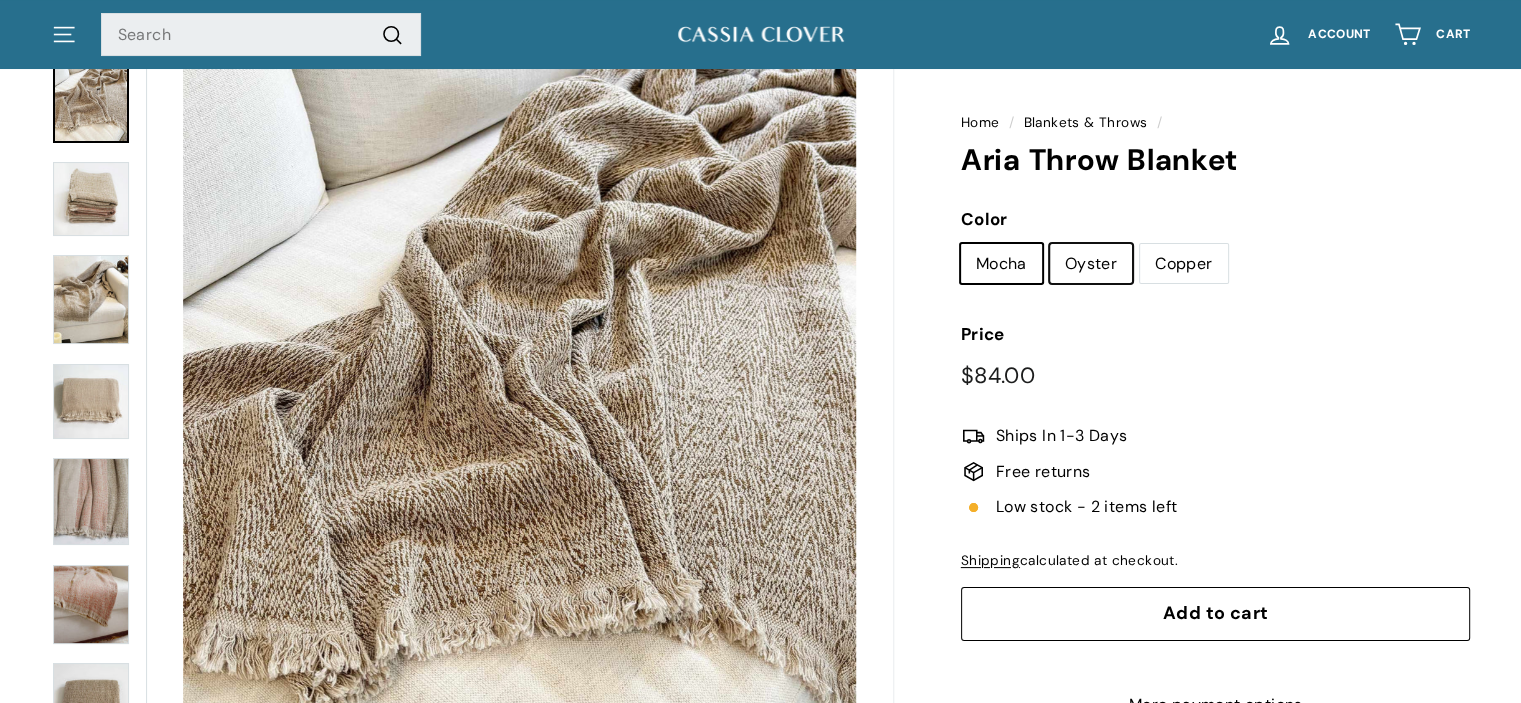 radio on "true" 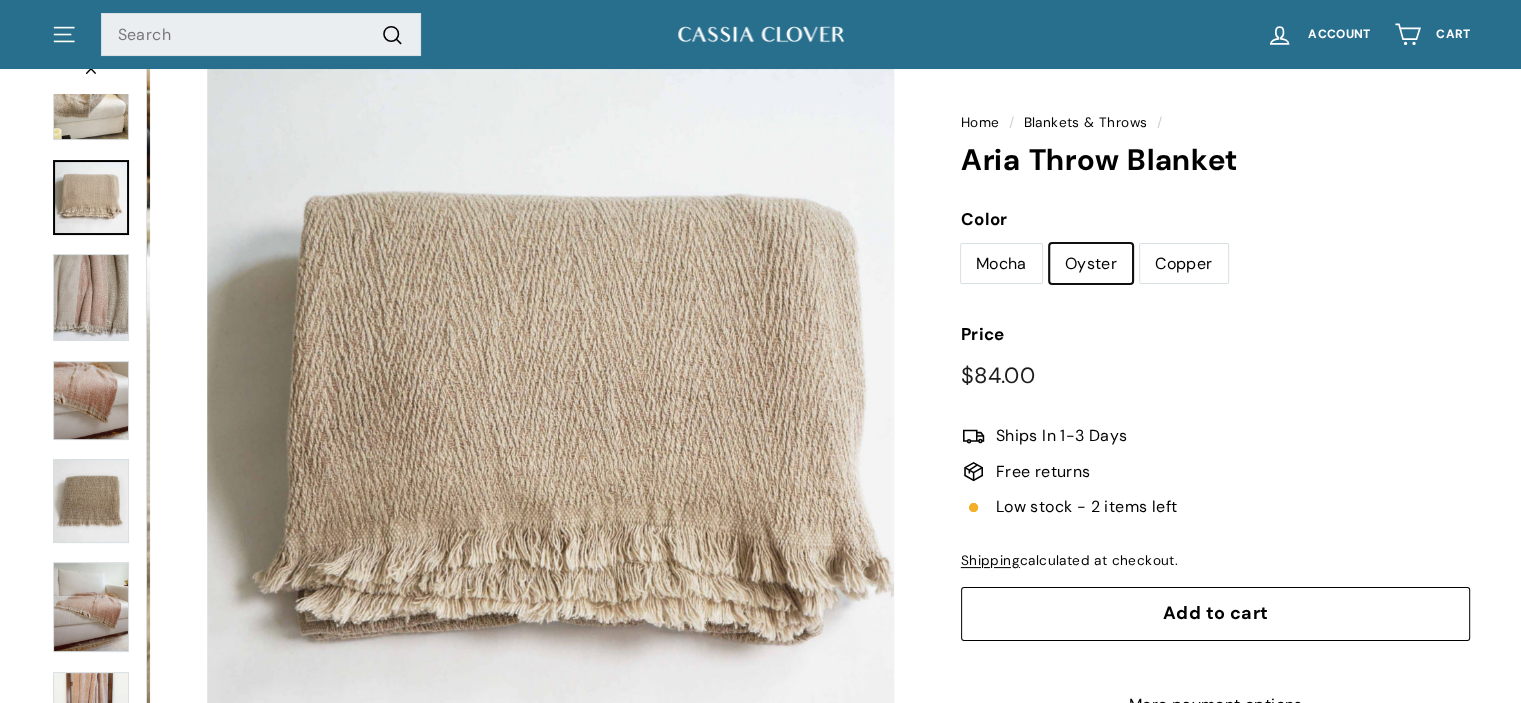 scroll, scrollTop: 207, scrollLeft: 0, axis: vertical 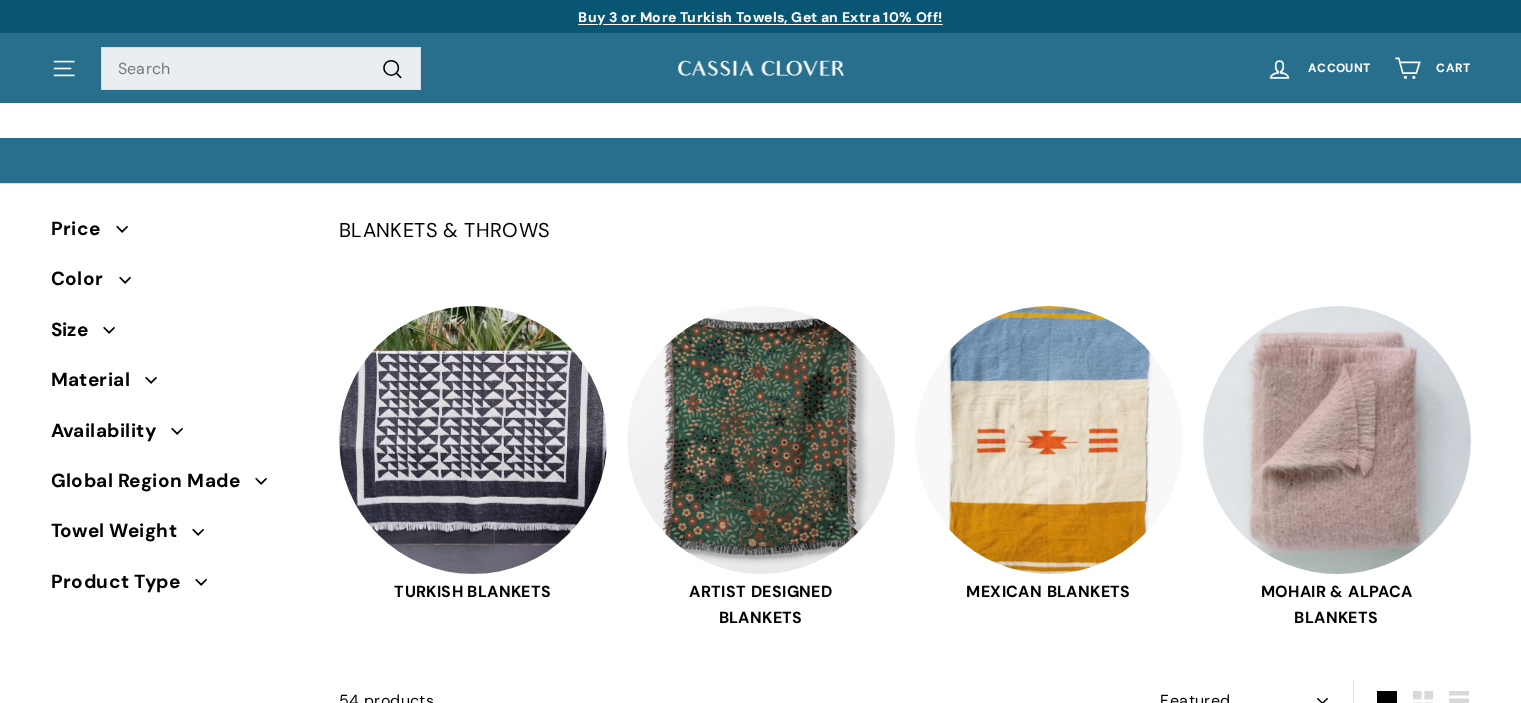 select on "manual" 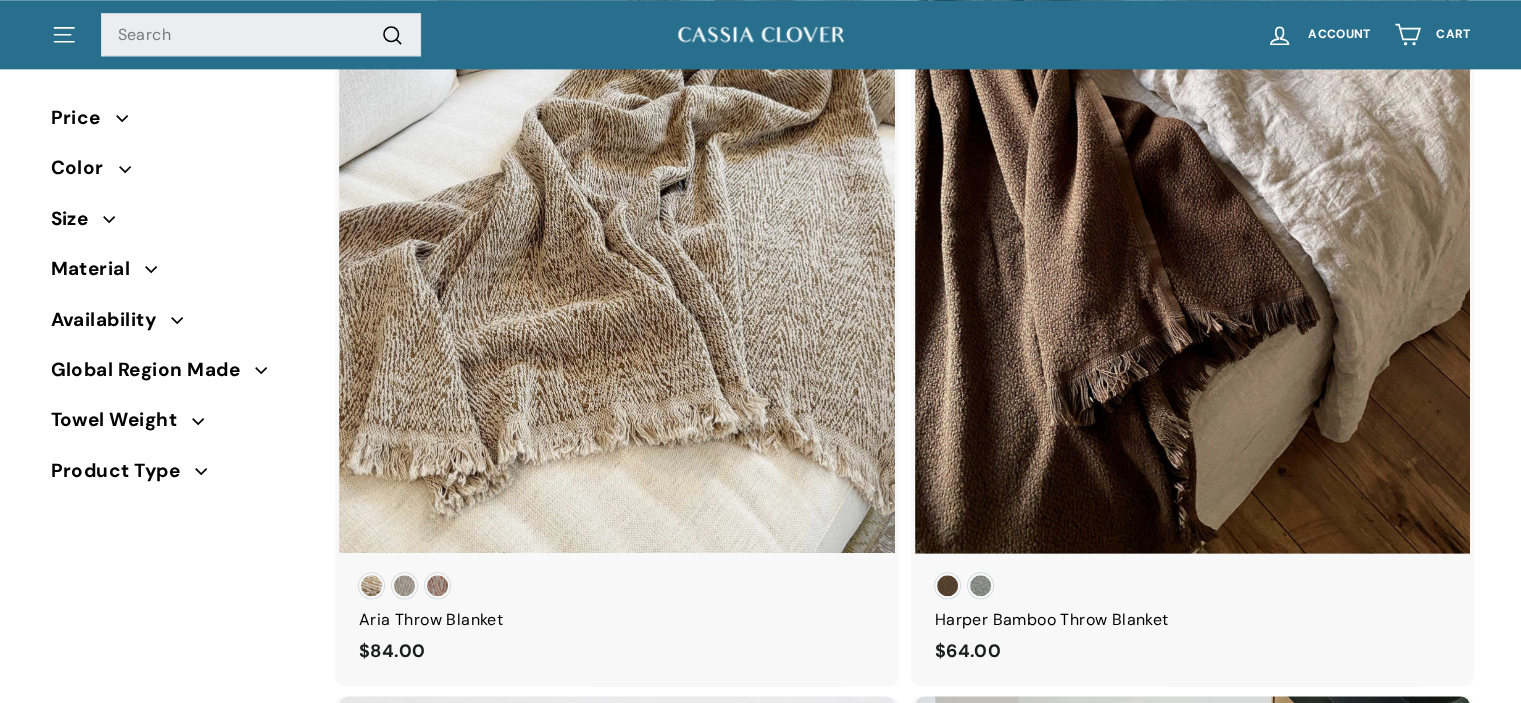 scroll, scrollTop: 0, scrollLeft: 0, axis: both 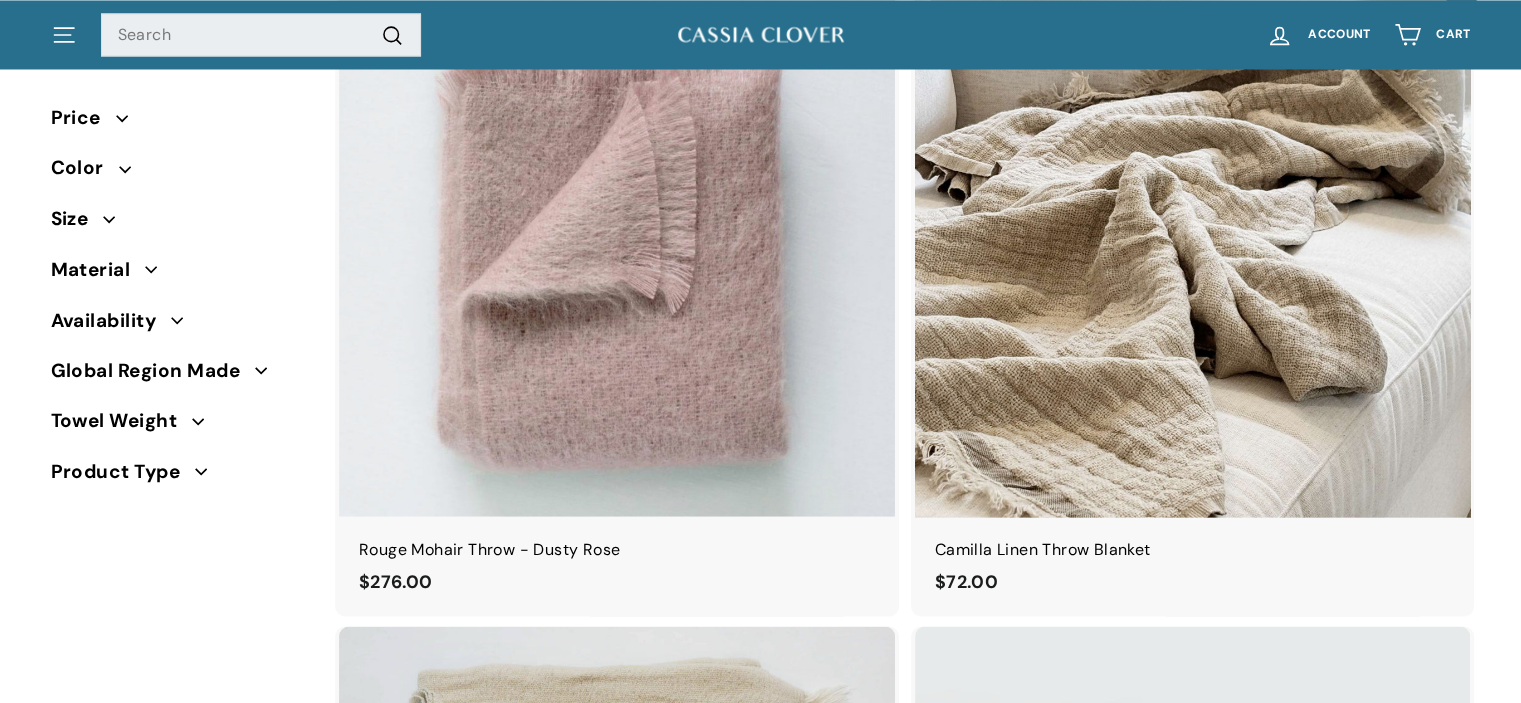 click at bounding box center [1193, 238] 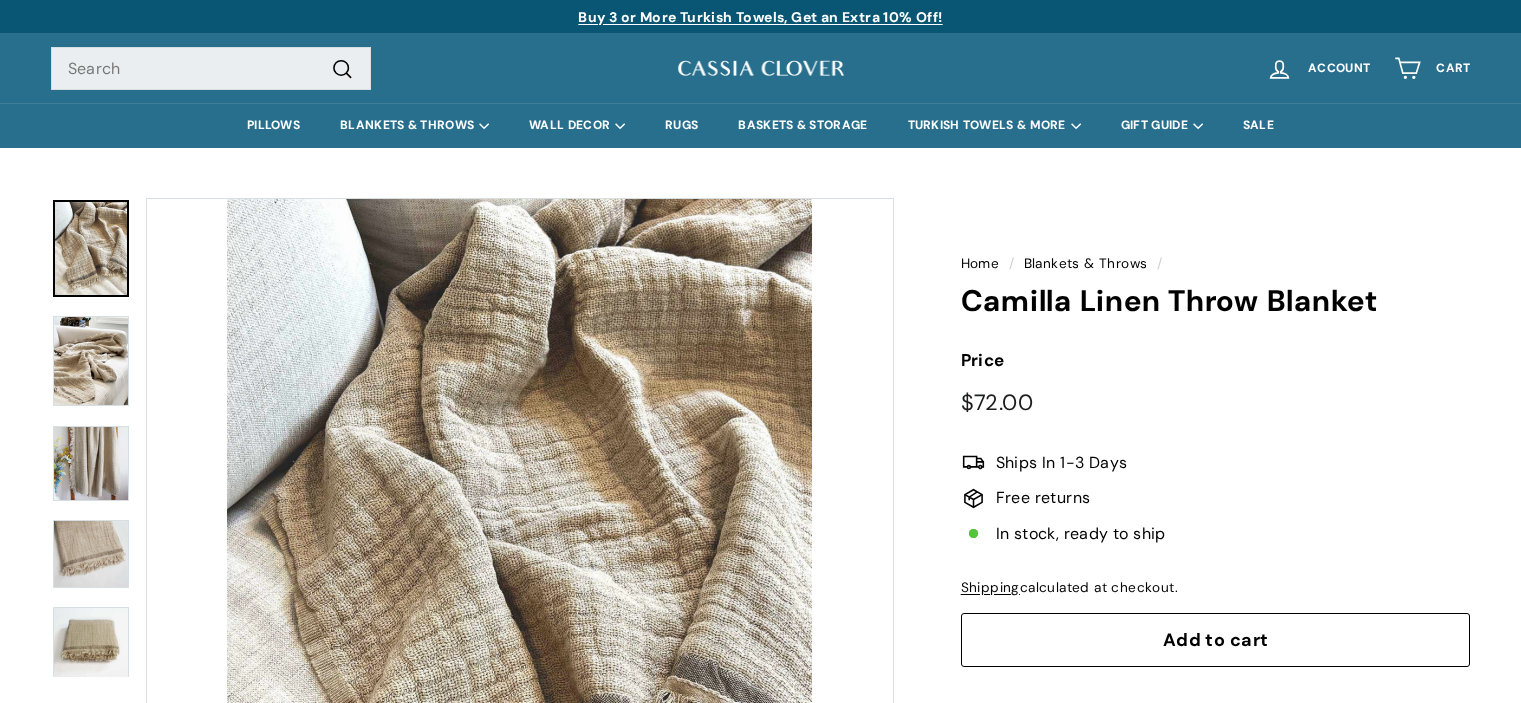 scroll, scrollTop: 0, scrollLeft: 0, axis: both 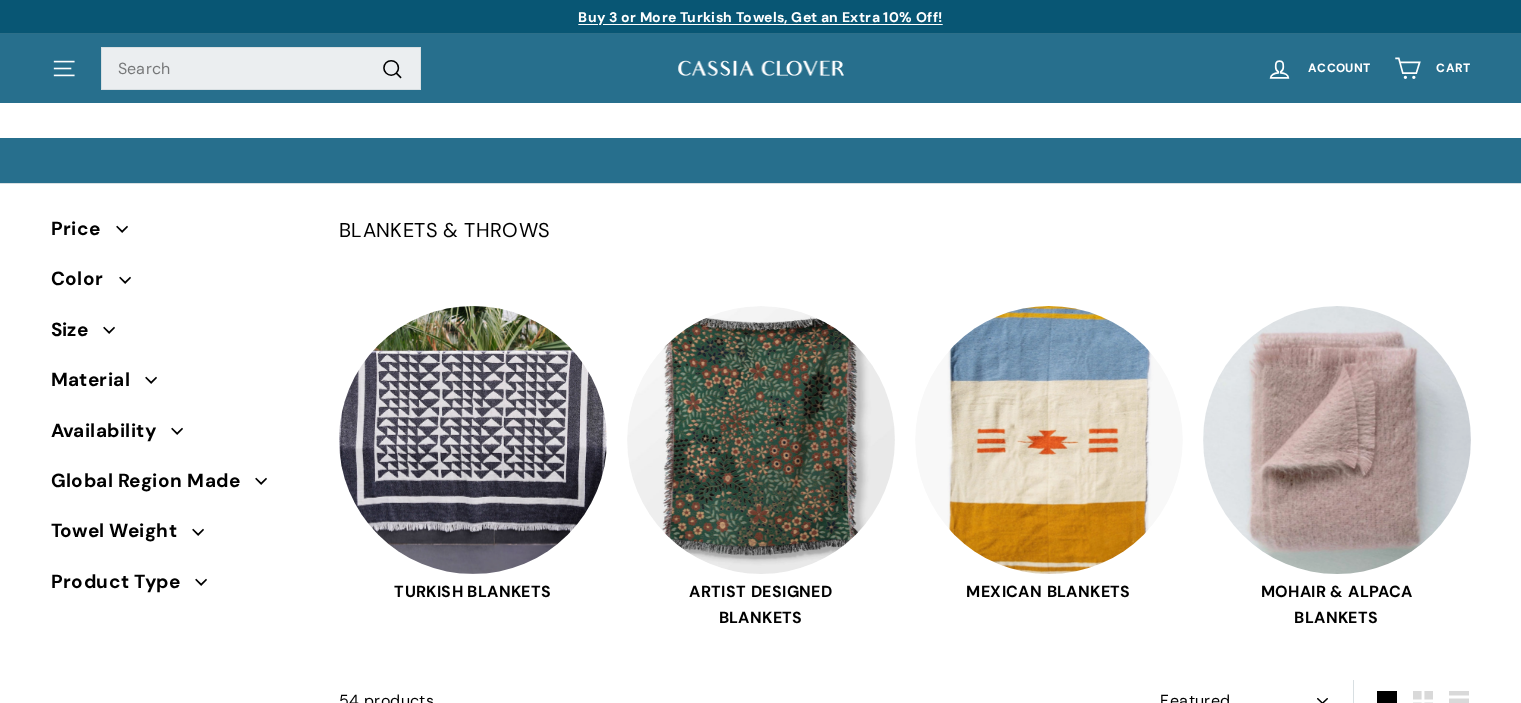 select on "manual" 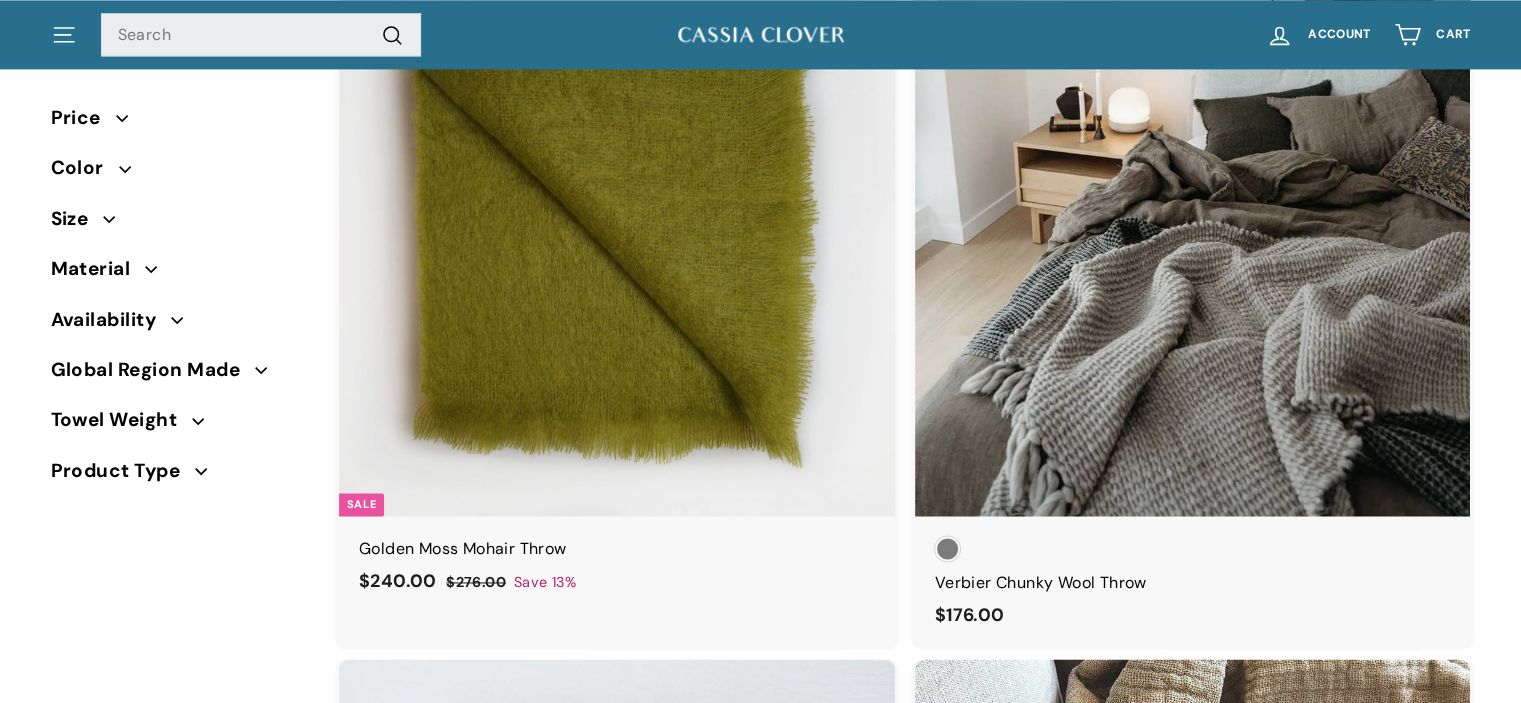 scroll, scrollTop: 2874, scrollLeft: 0, axis: vertical 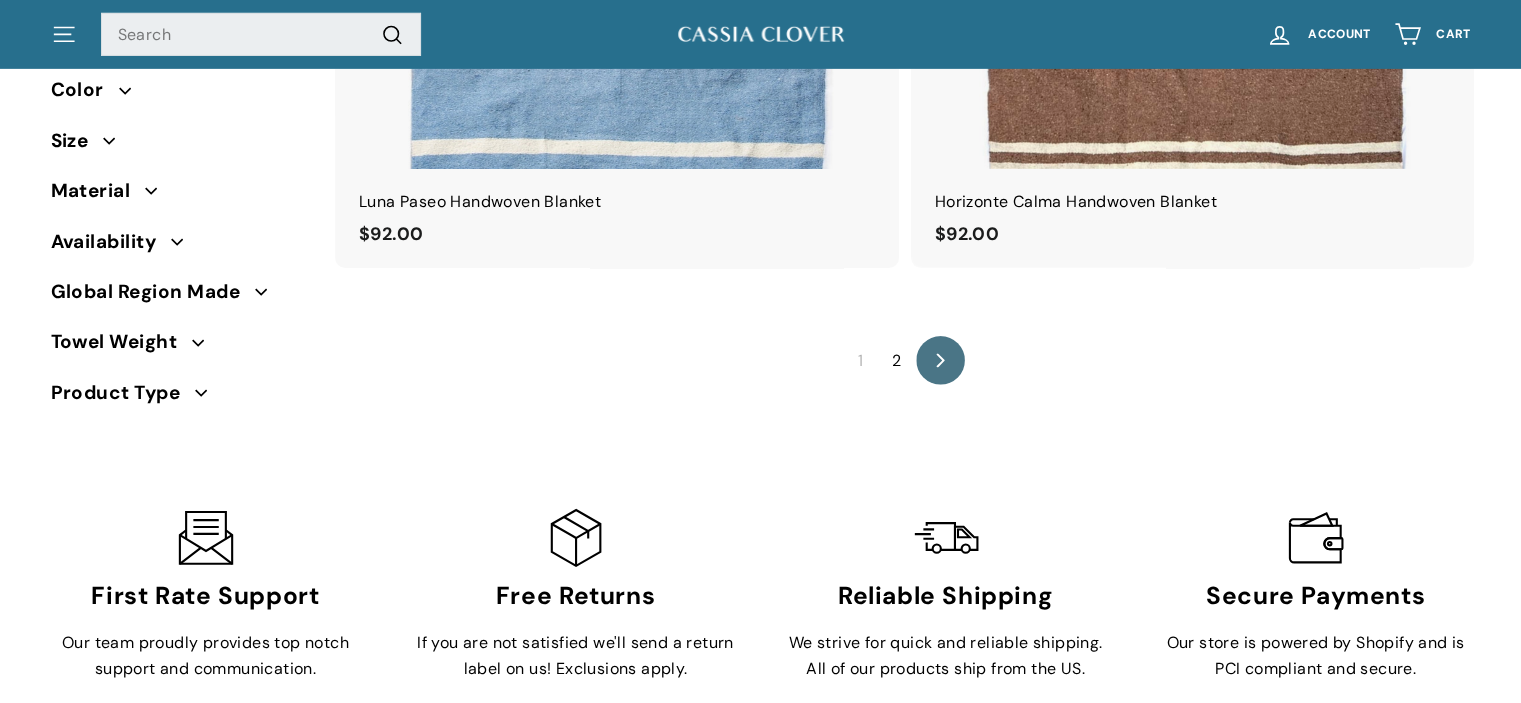 click 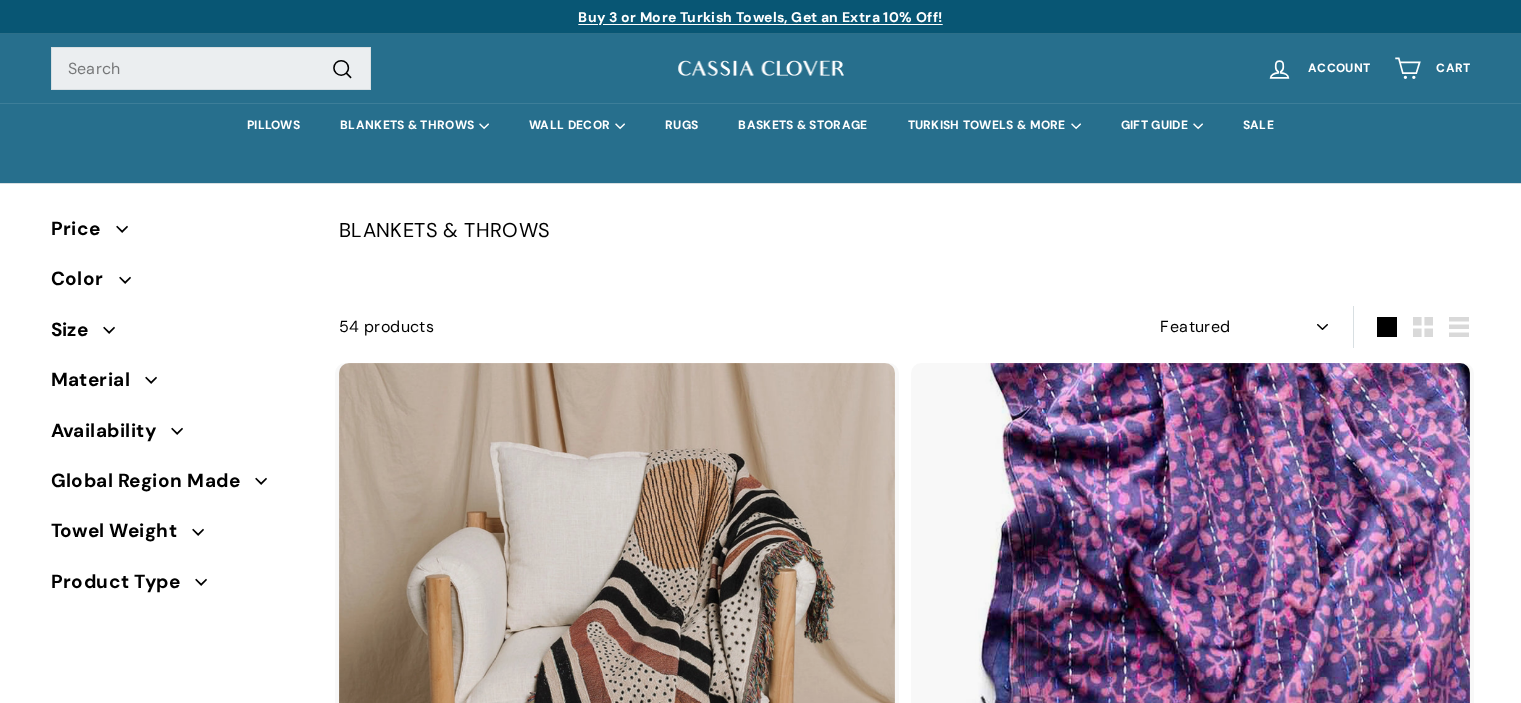 select on "manual" 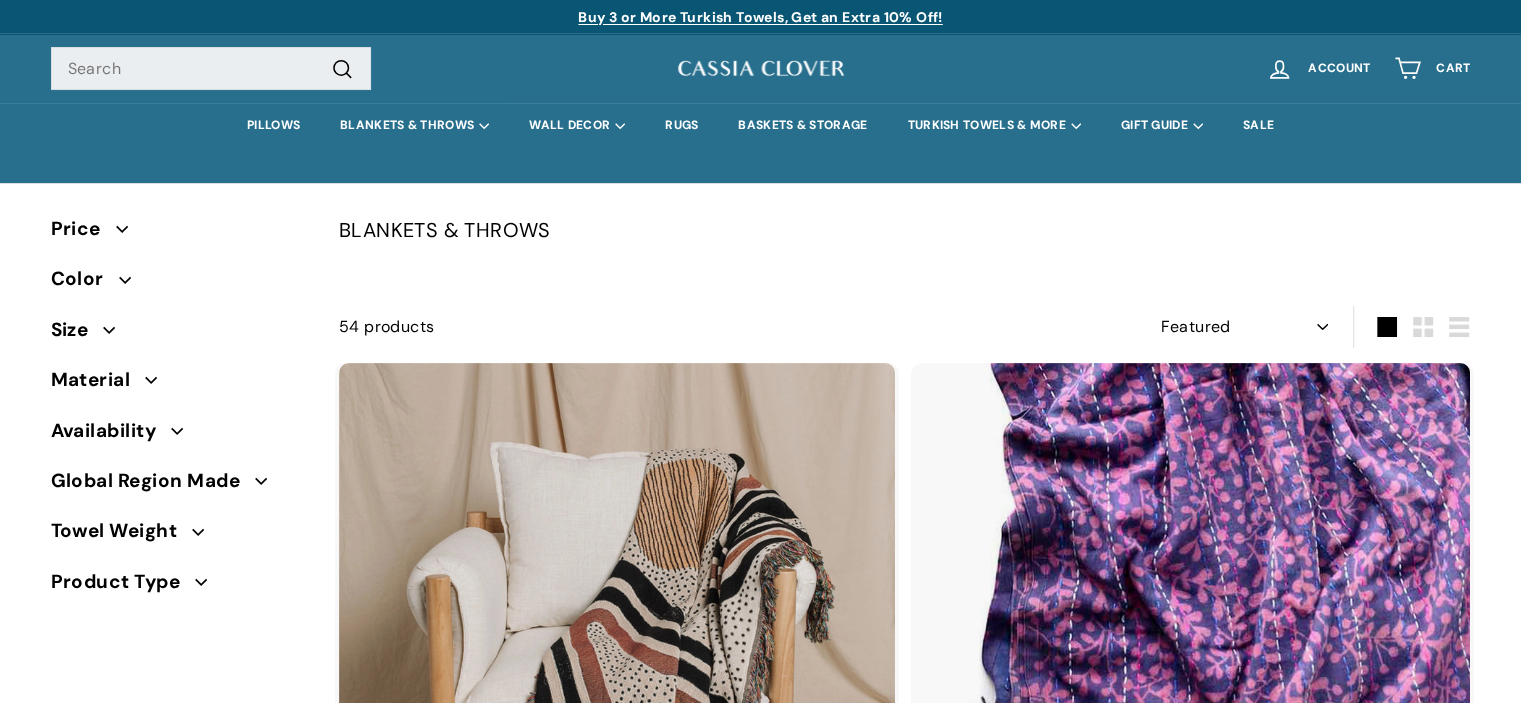 scroll, scrollTop: 0, scrollLeft: 0, axis: both 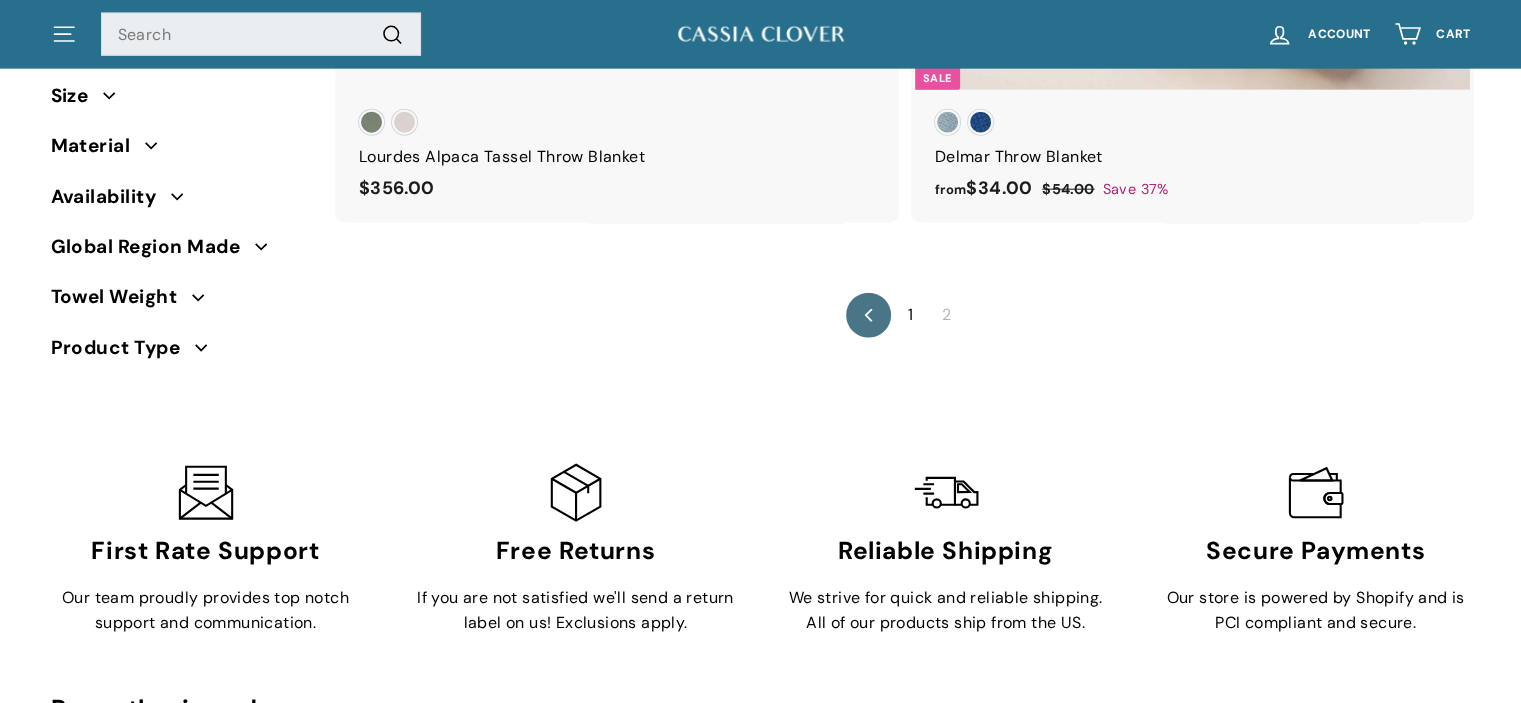 click on "1" at bounding box center [910, 315] 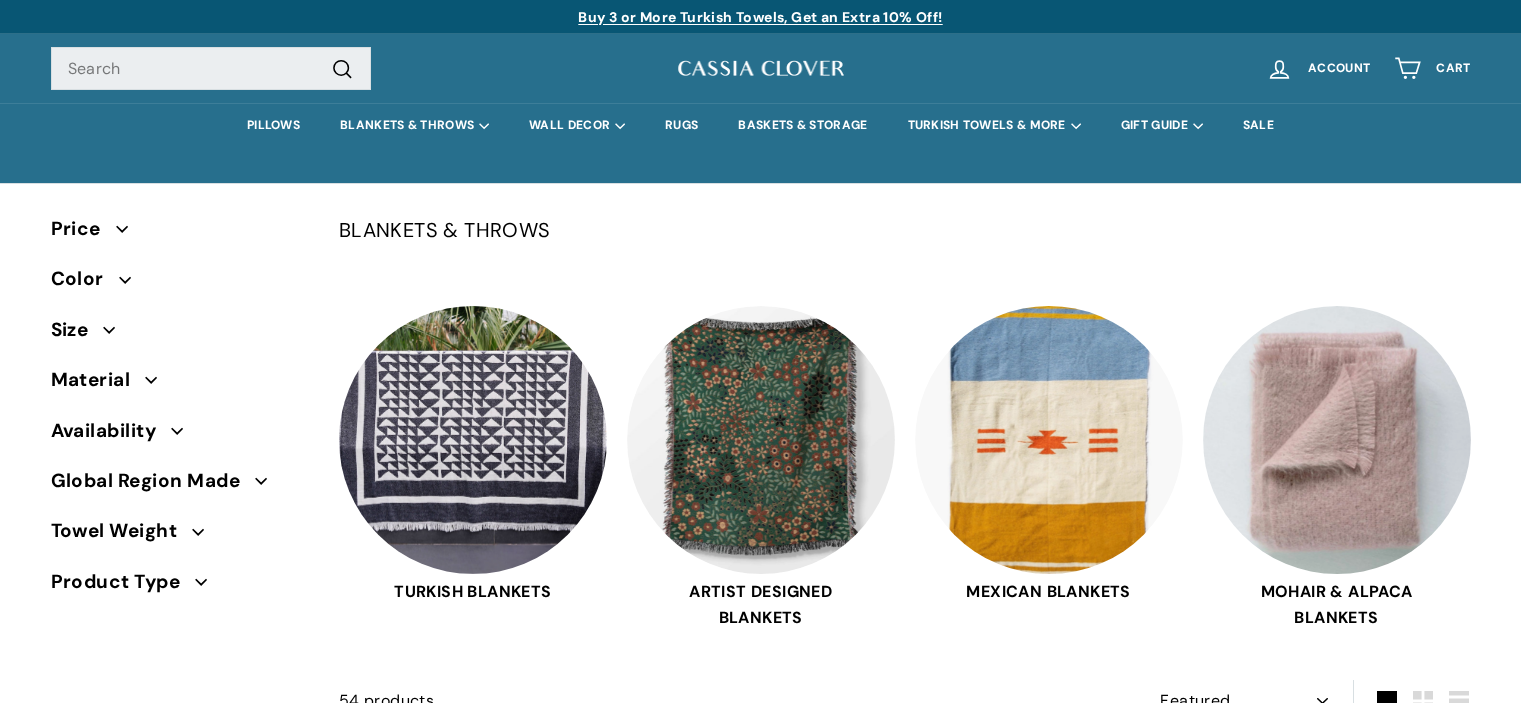 select on "manual" 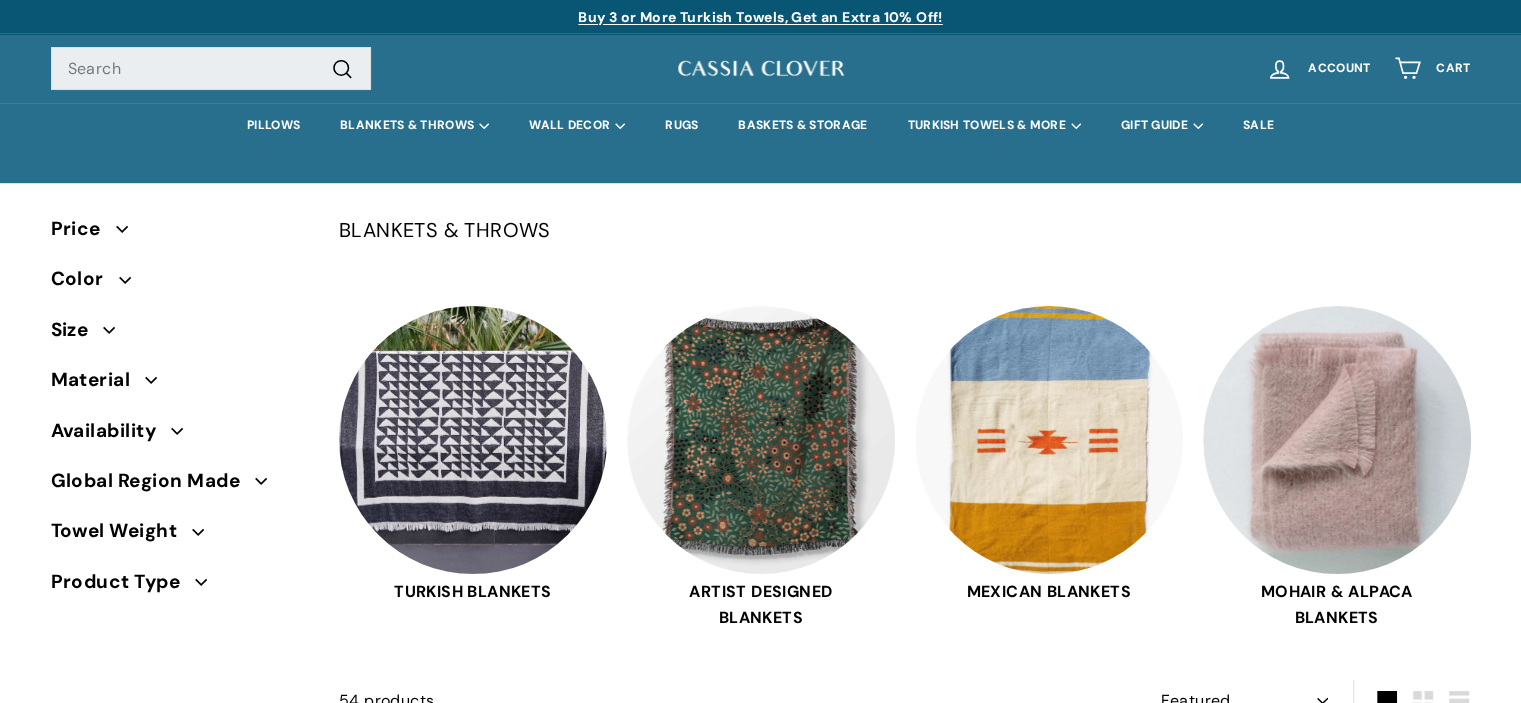 scroll, scrollTop: 0, scrollLeft: 0, axis: both 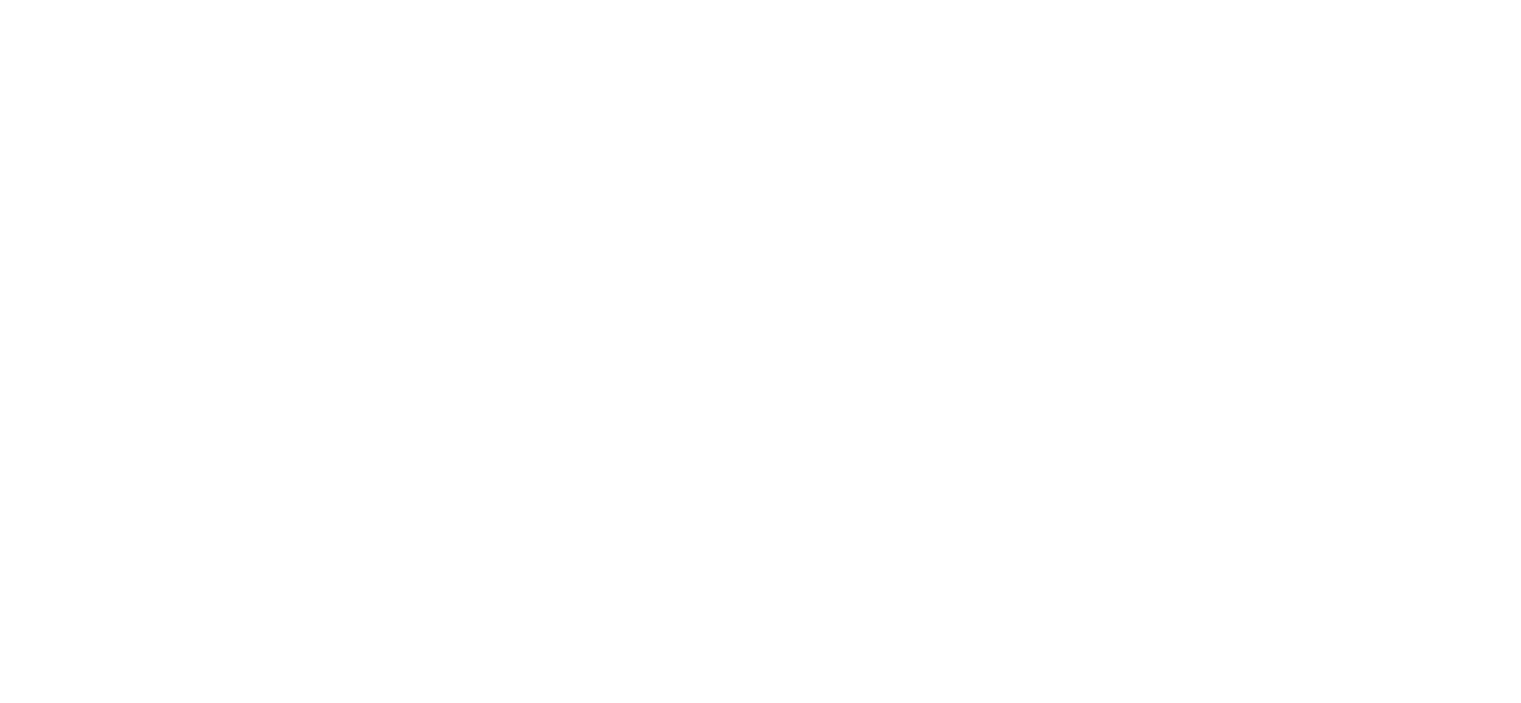 select on "manual" 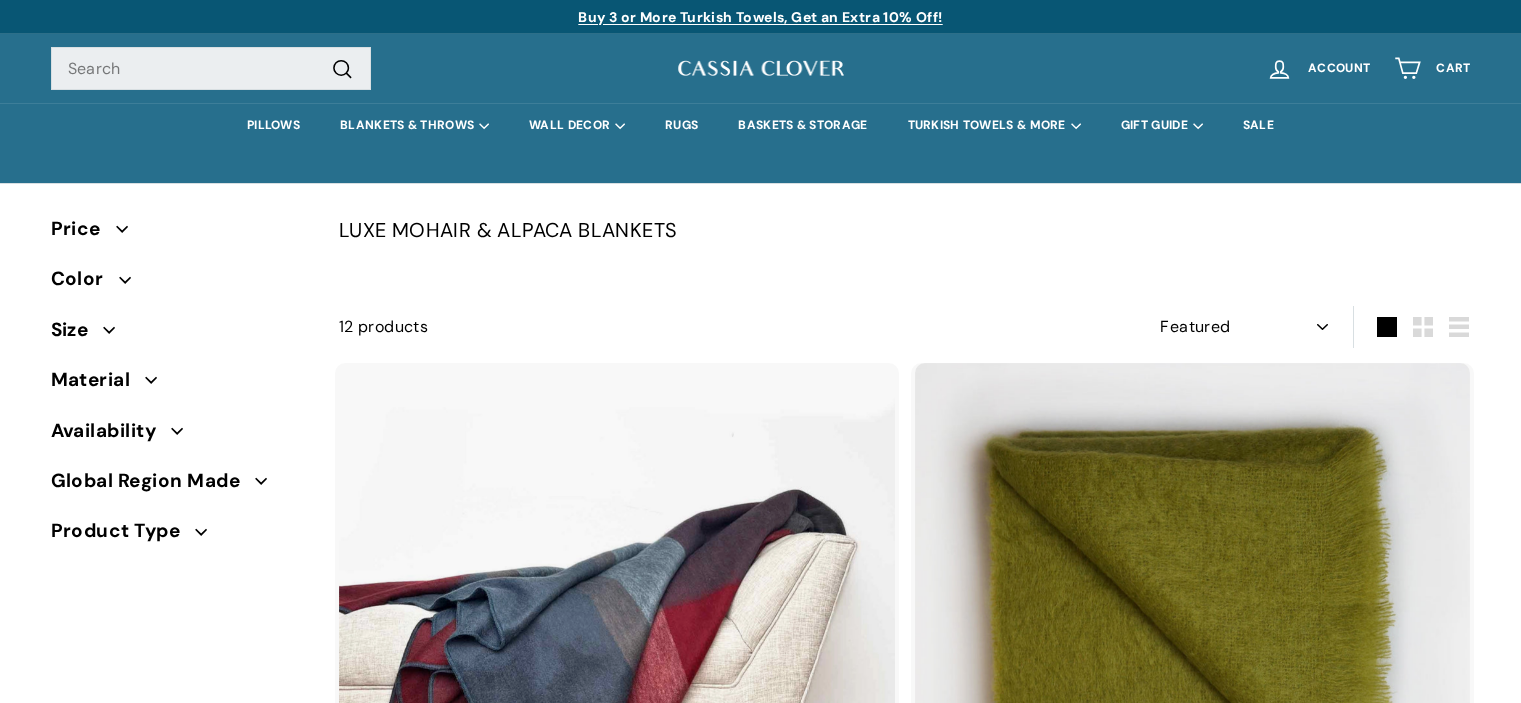 select on "manual" 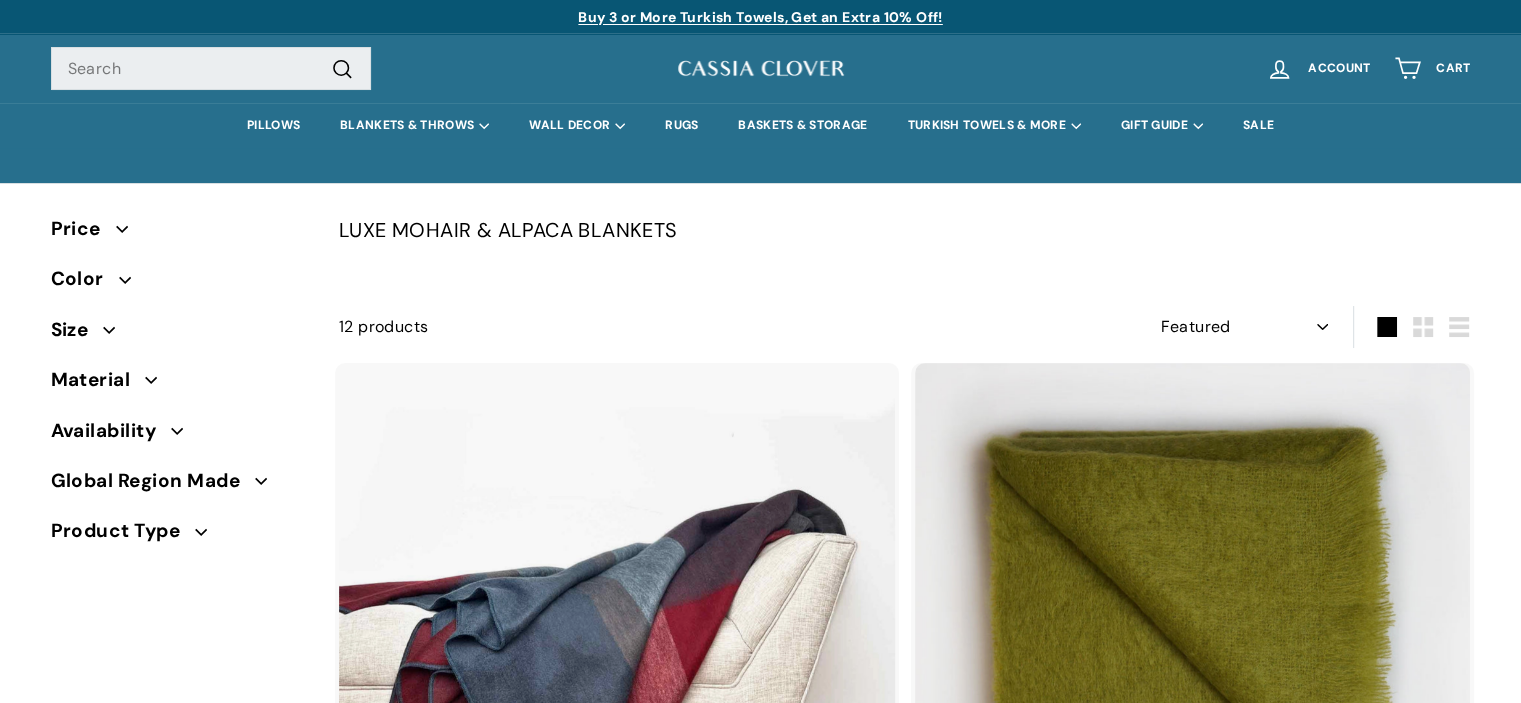 scroll, scrollTop: 0, scrollLeft: 0, axis: both 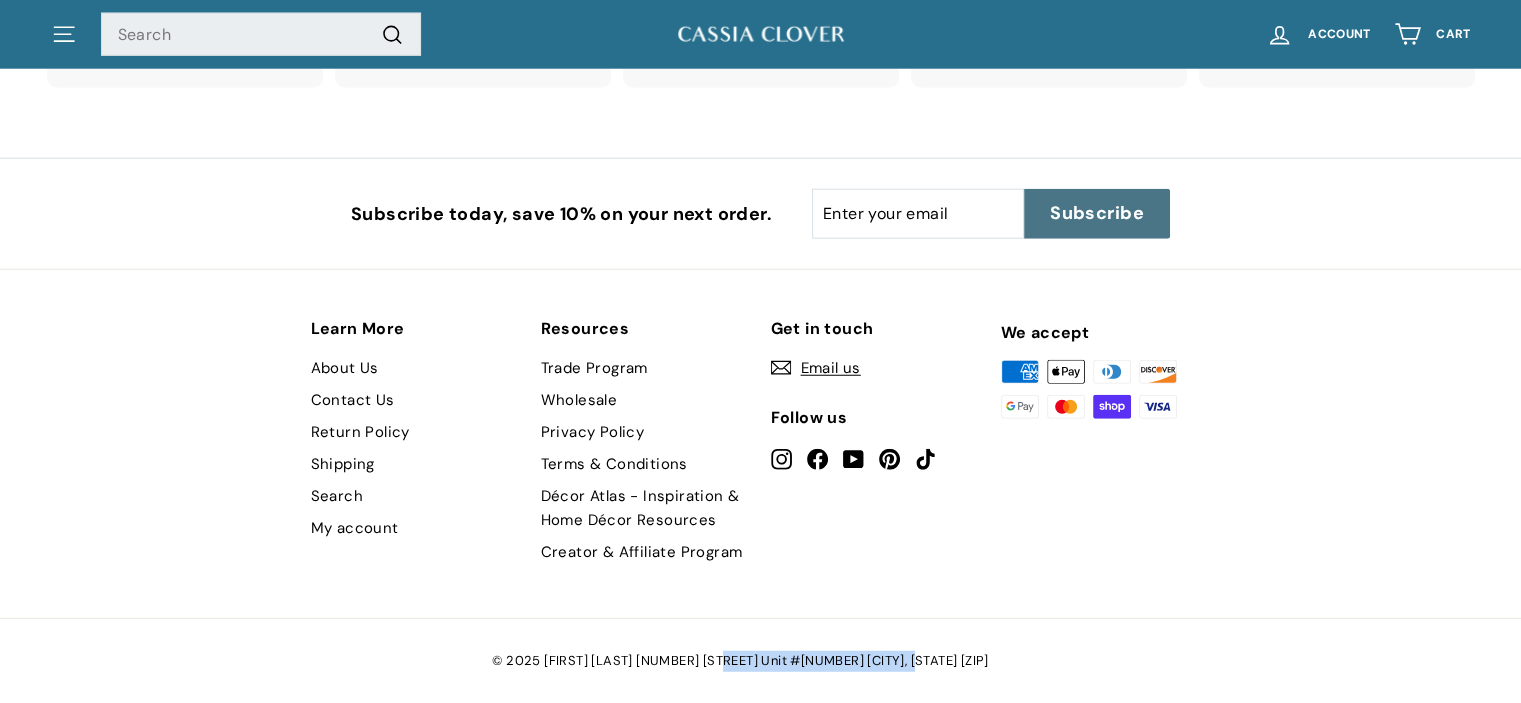 drag, startPoint x: 655, startPoint y: 660, endPoint x: 868, endPoint y: 660, distance: 213 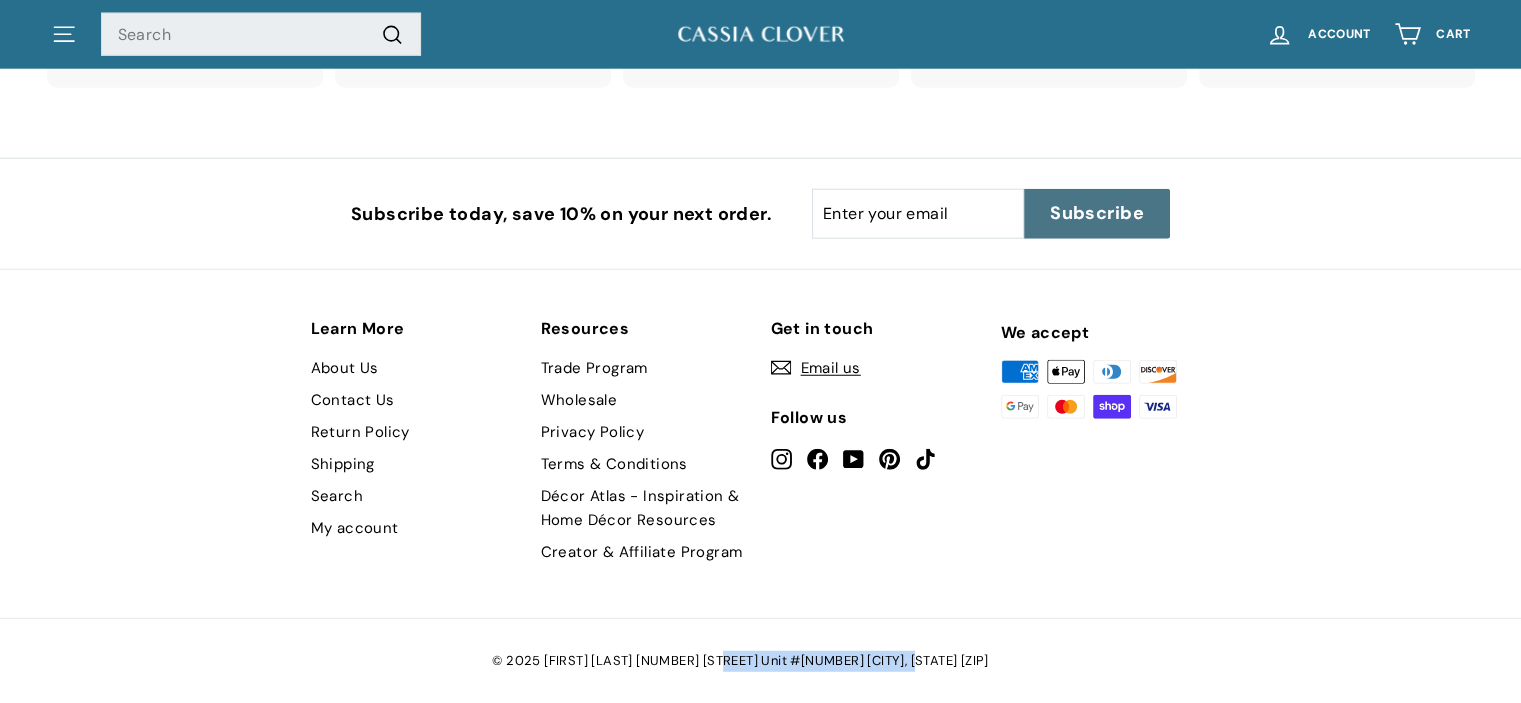 click on "© 2025 [FIRST] [LAST]
[NUMBER] [STREET] Unit #[NUMBER] [CITY], [STATE] [ZIP]" at bounding box center (750, 661) 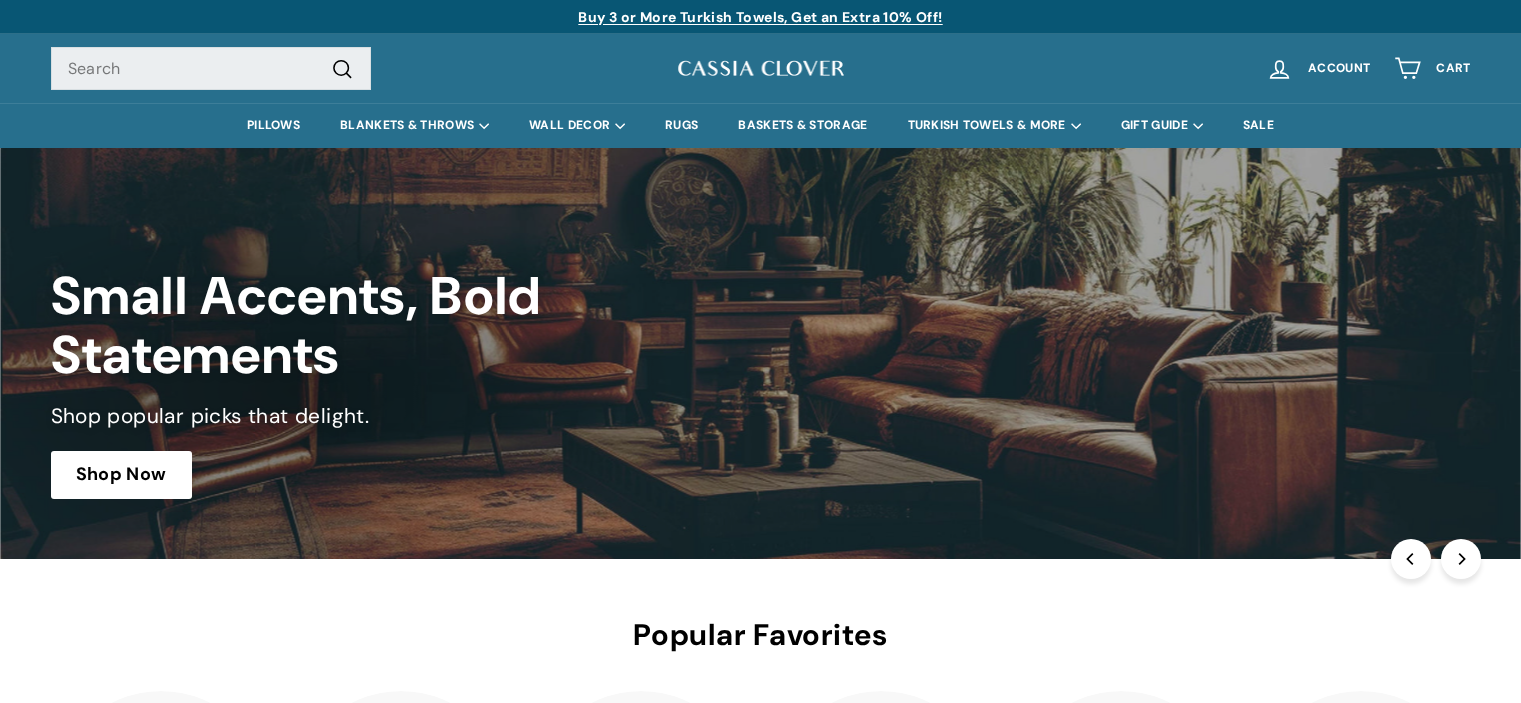 scroll, scrollTop: 0, scrollLeft: 0, axis: both 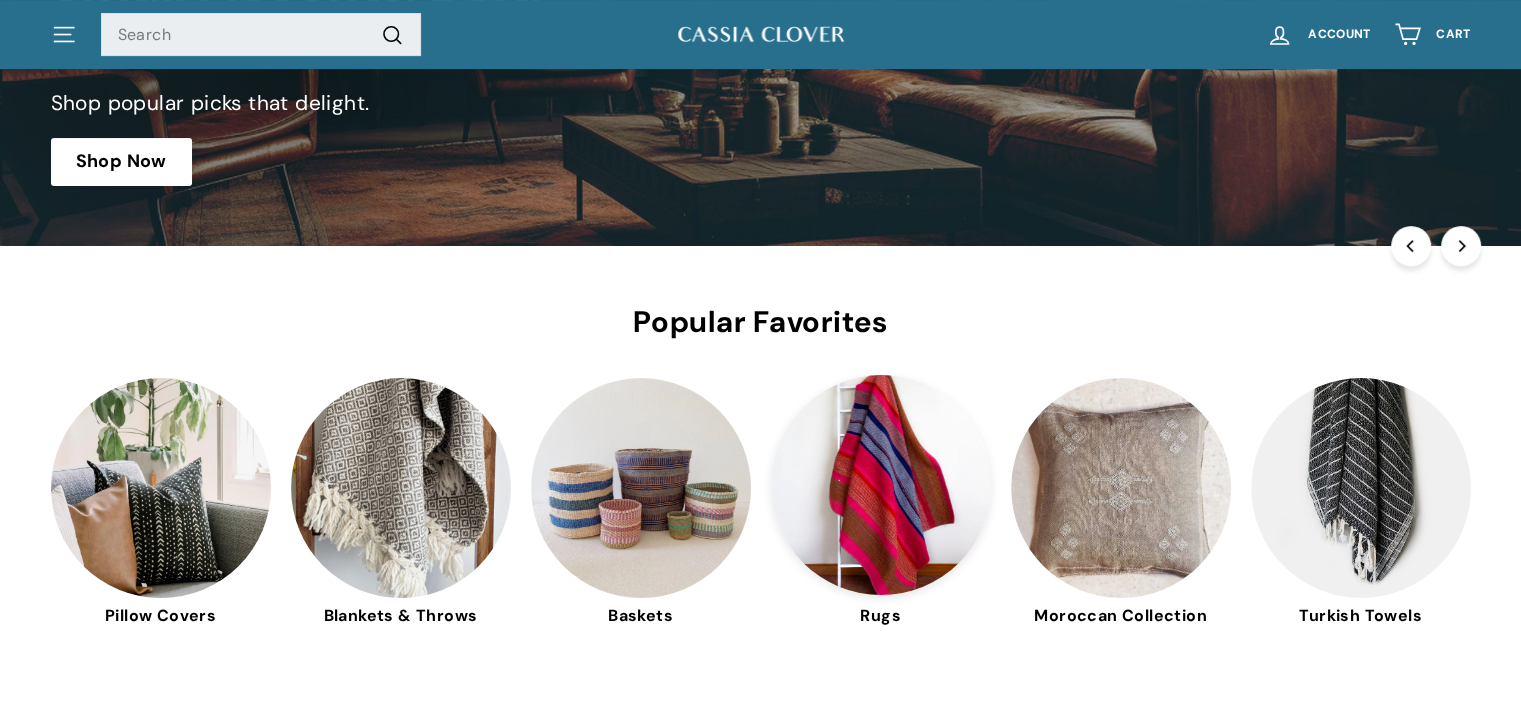 click at bounding box center (881, 485) 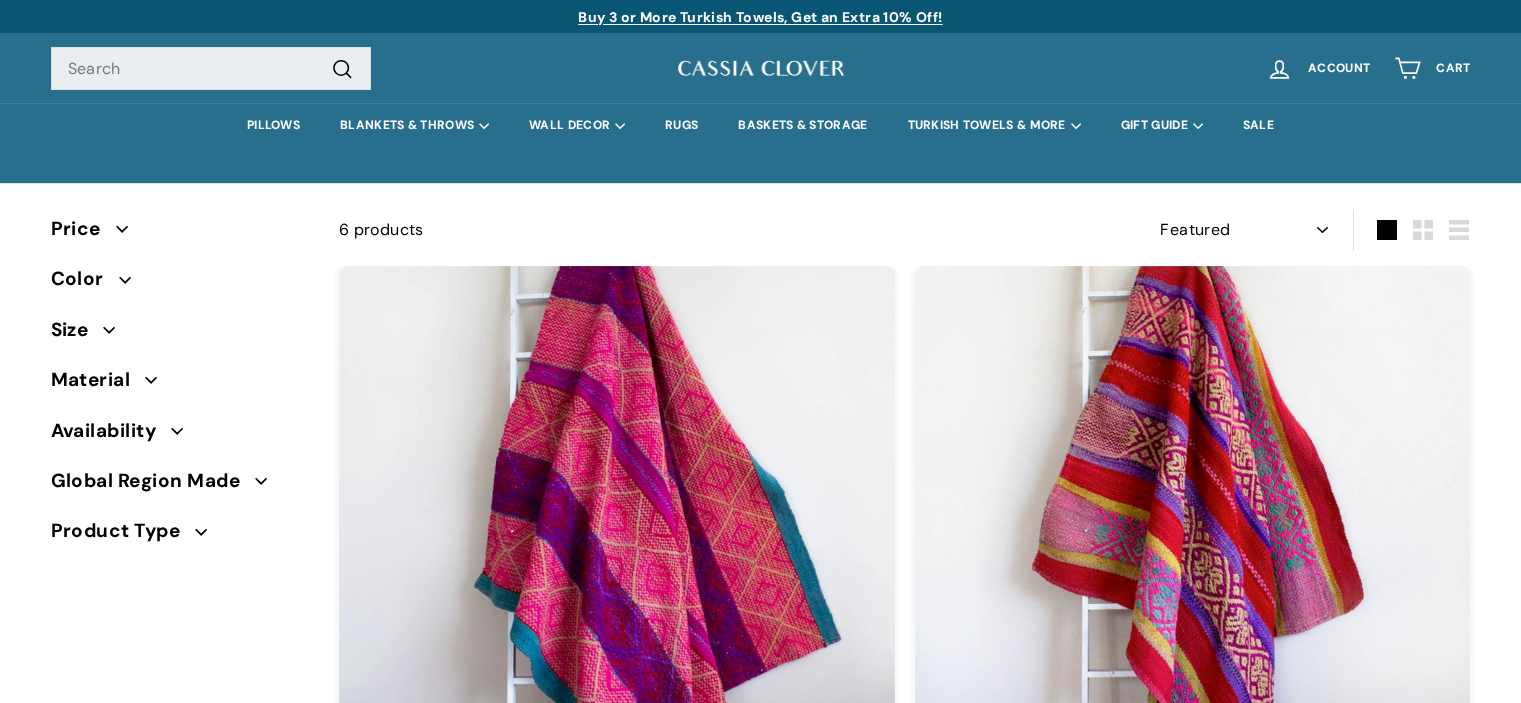 select on "manual" 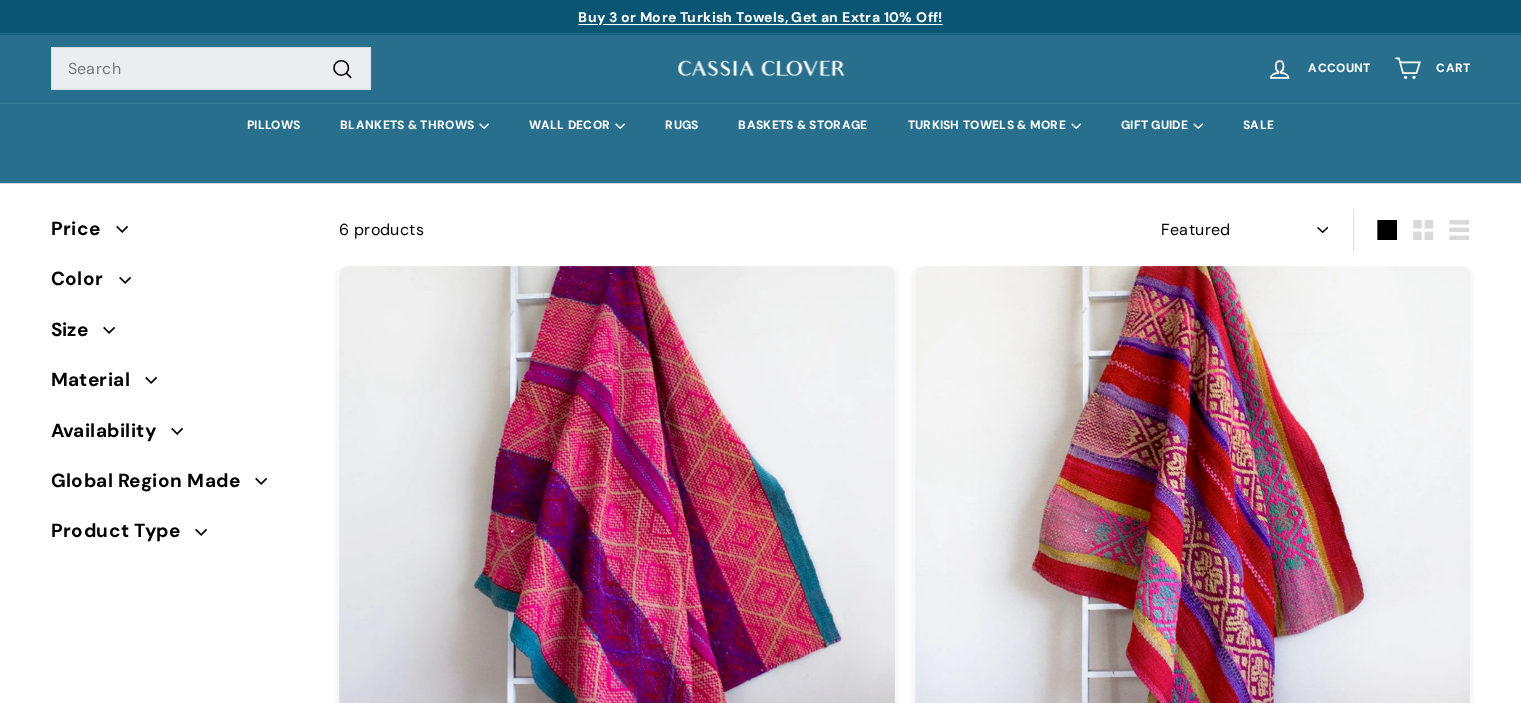scroll, scrollTop: 0, scrollLeft: 0, axis: both 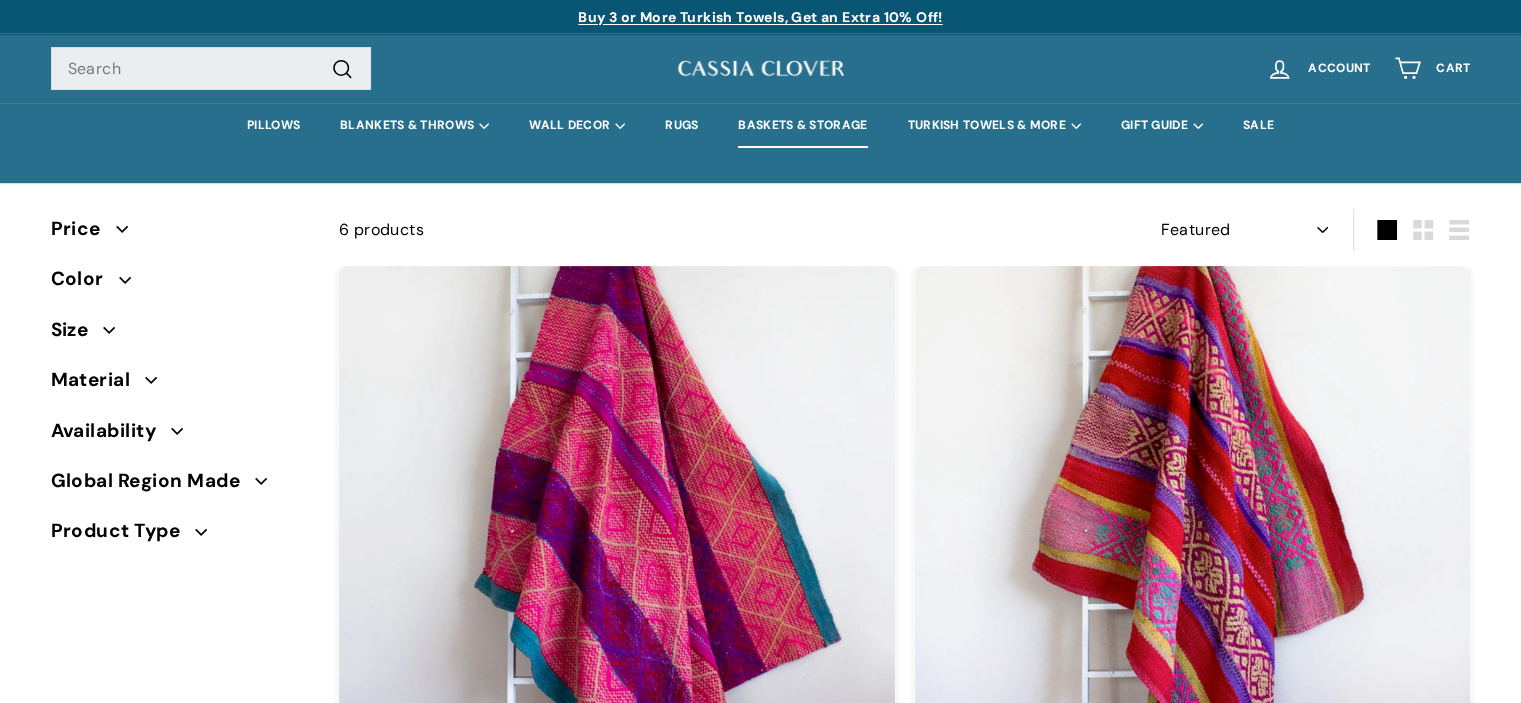 click on "BASKETS & STORAGE" at bounding box center [802, 125] 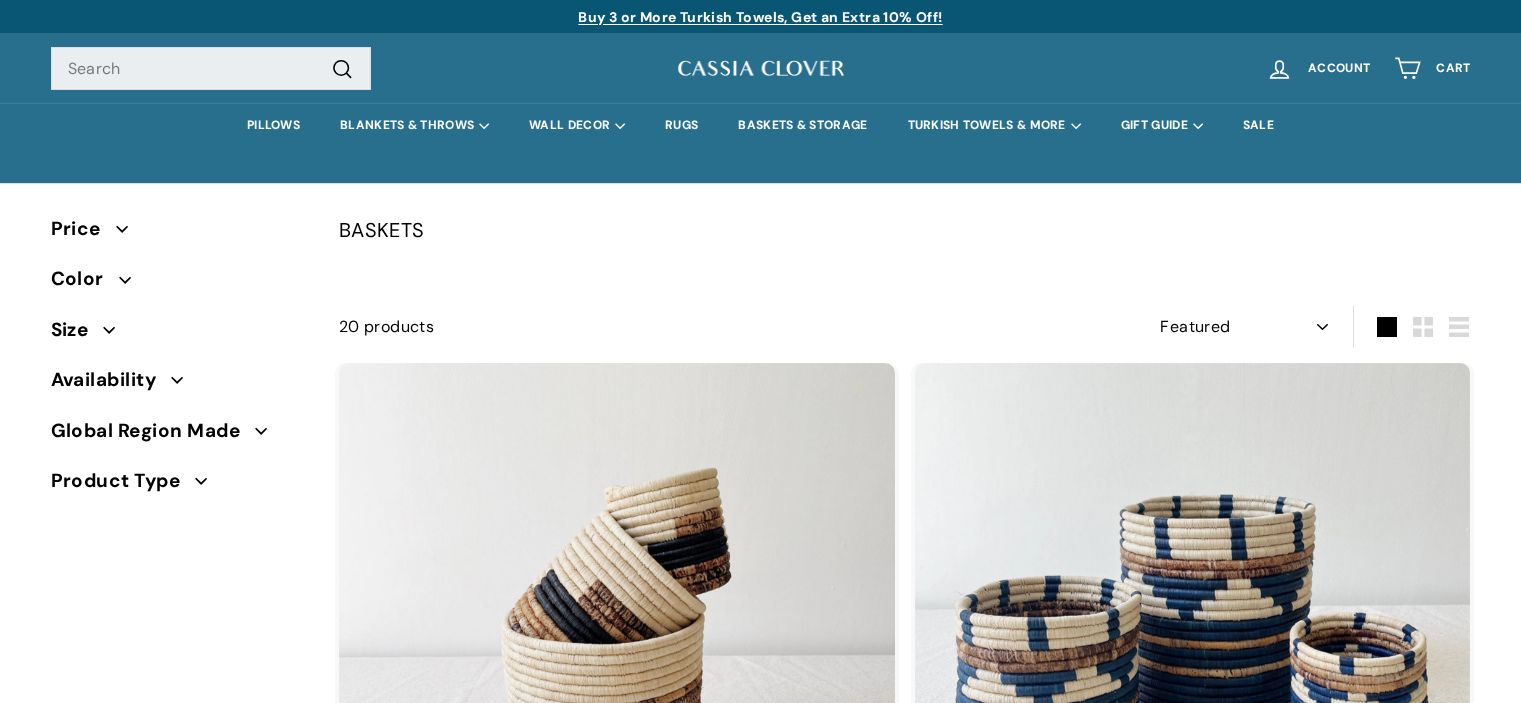 select on "manual" 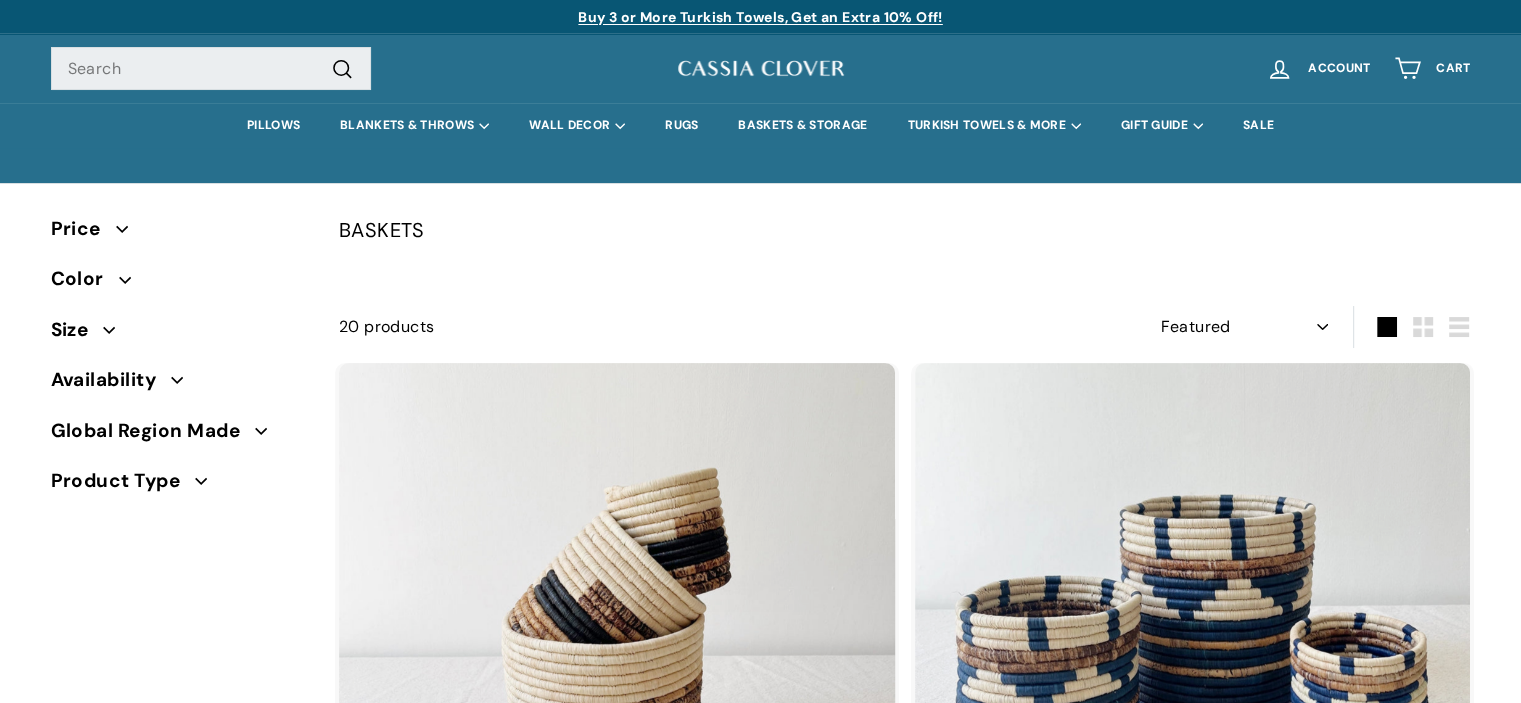 scroll, scrollTop: 0, scrollLeft: 0, axis: both 